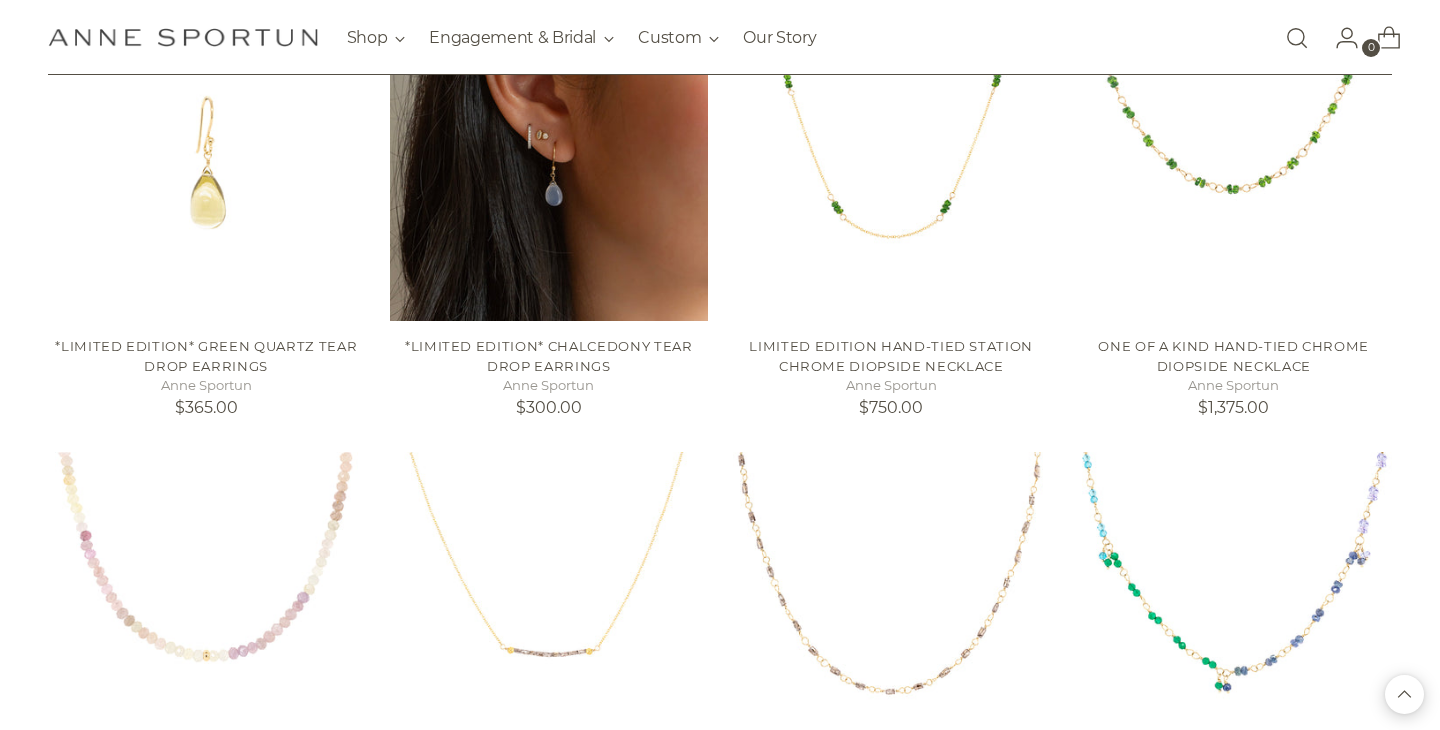 scroll, scrollTop: 1445, scrollLeft: 0, axis: vertical 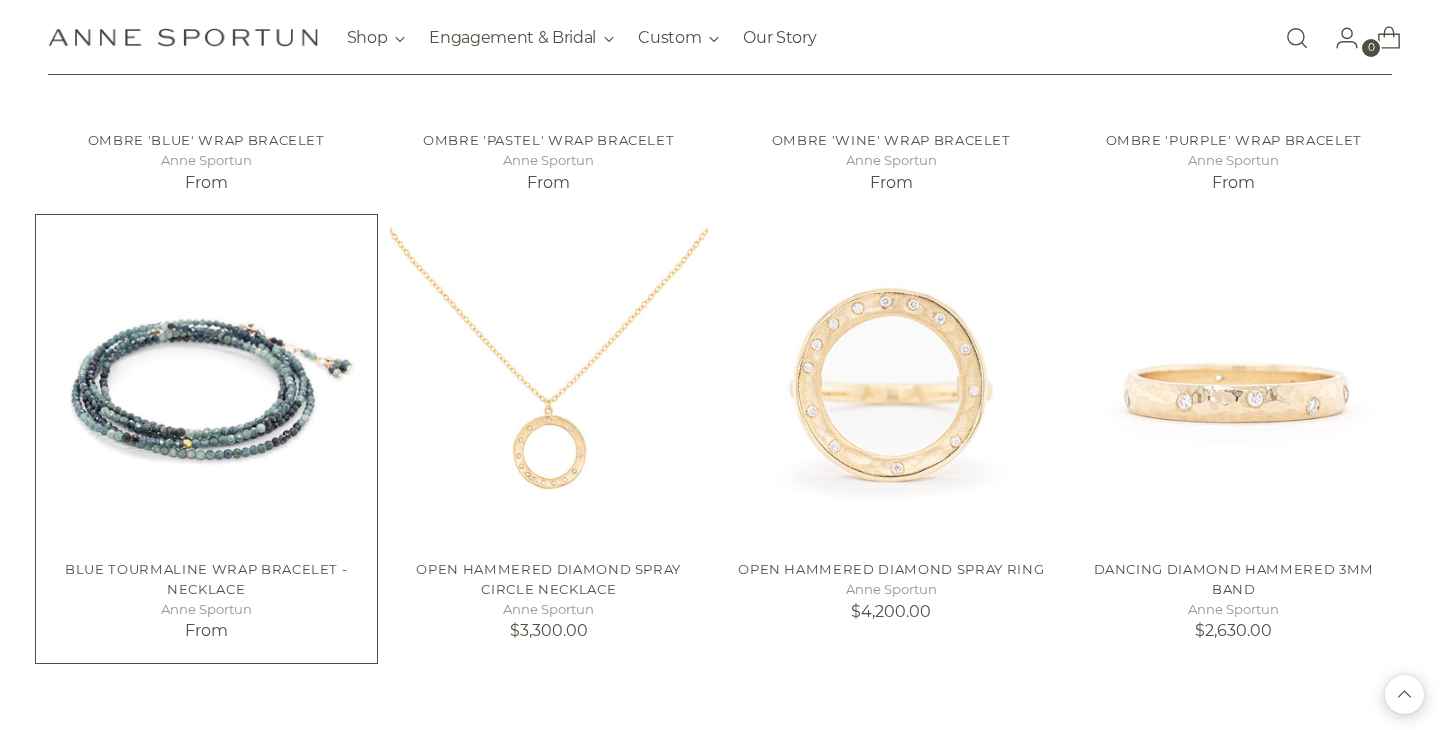 click at bounding box center (0, 0) 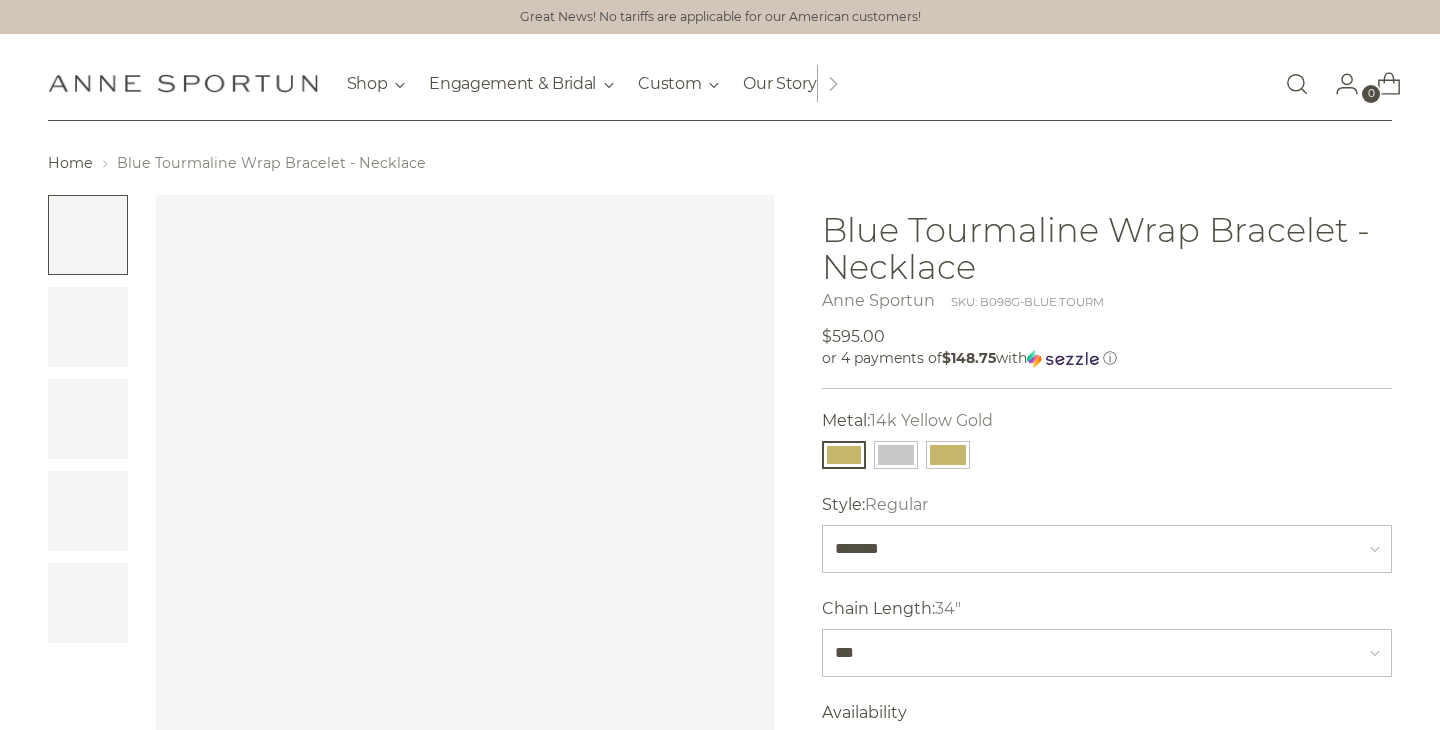 scroll, scrollTop: 0, scrollLeft: 0, axis: both 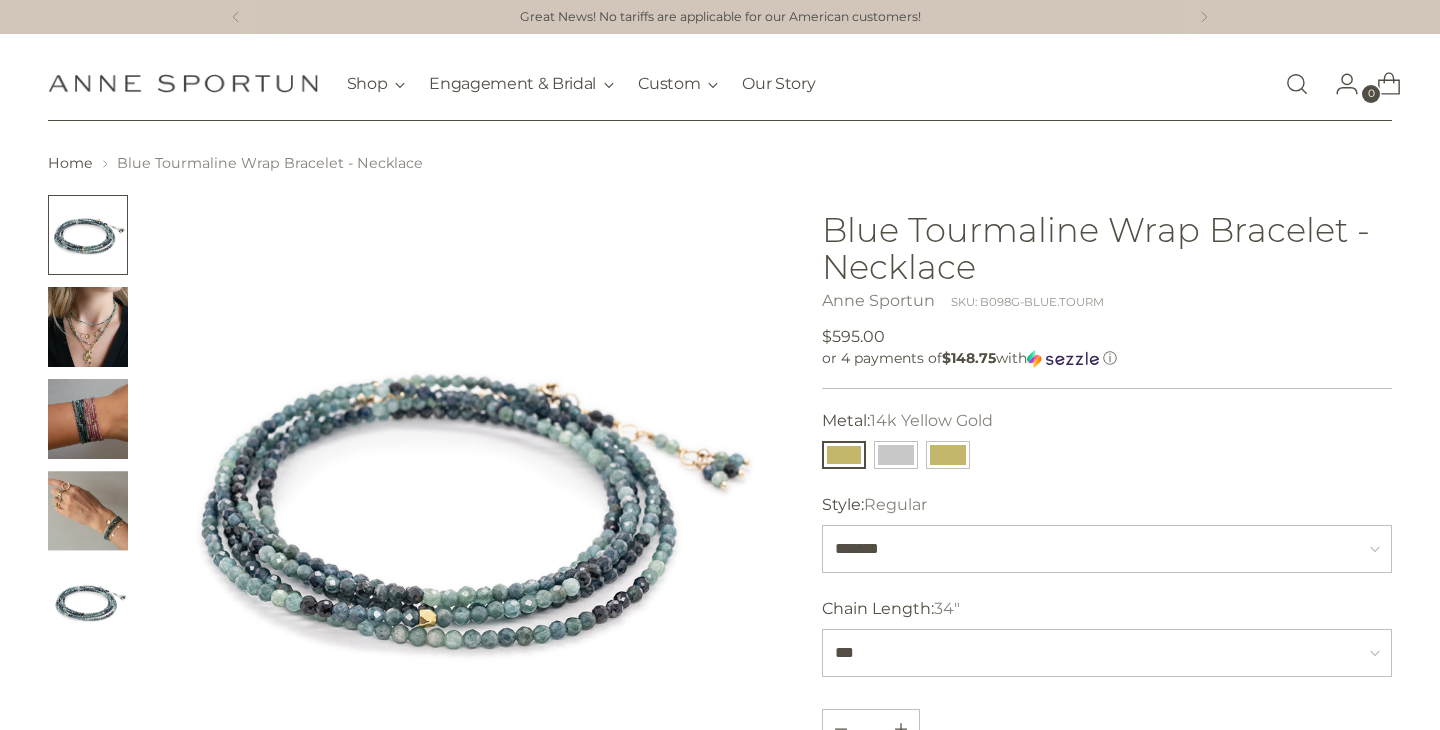 click at bounding box center [88, 327] 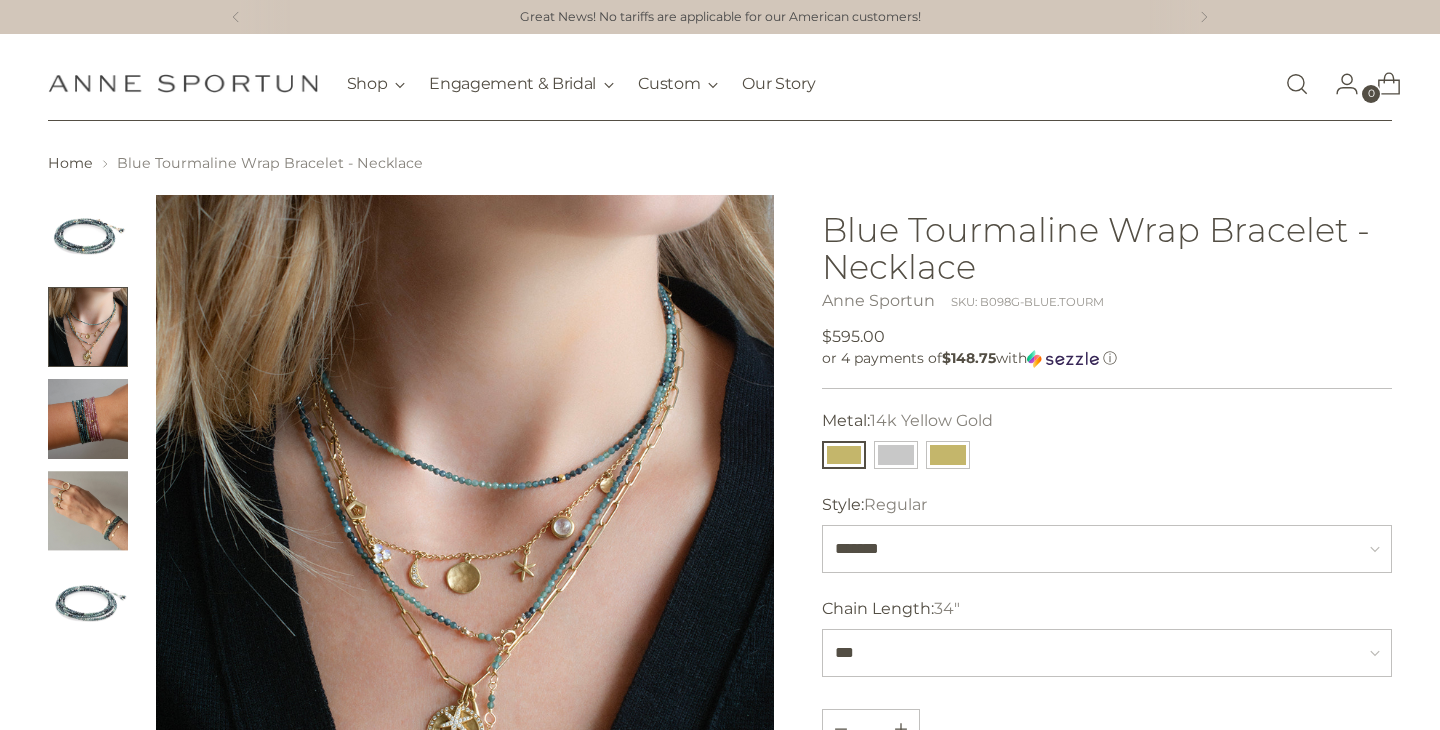 click at bounding box center (88, 419) 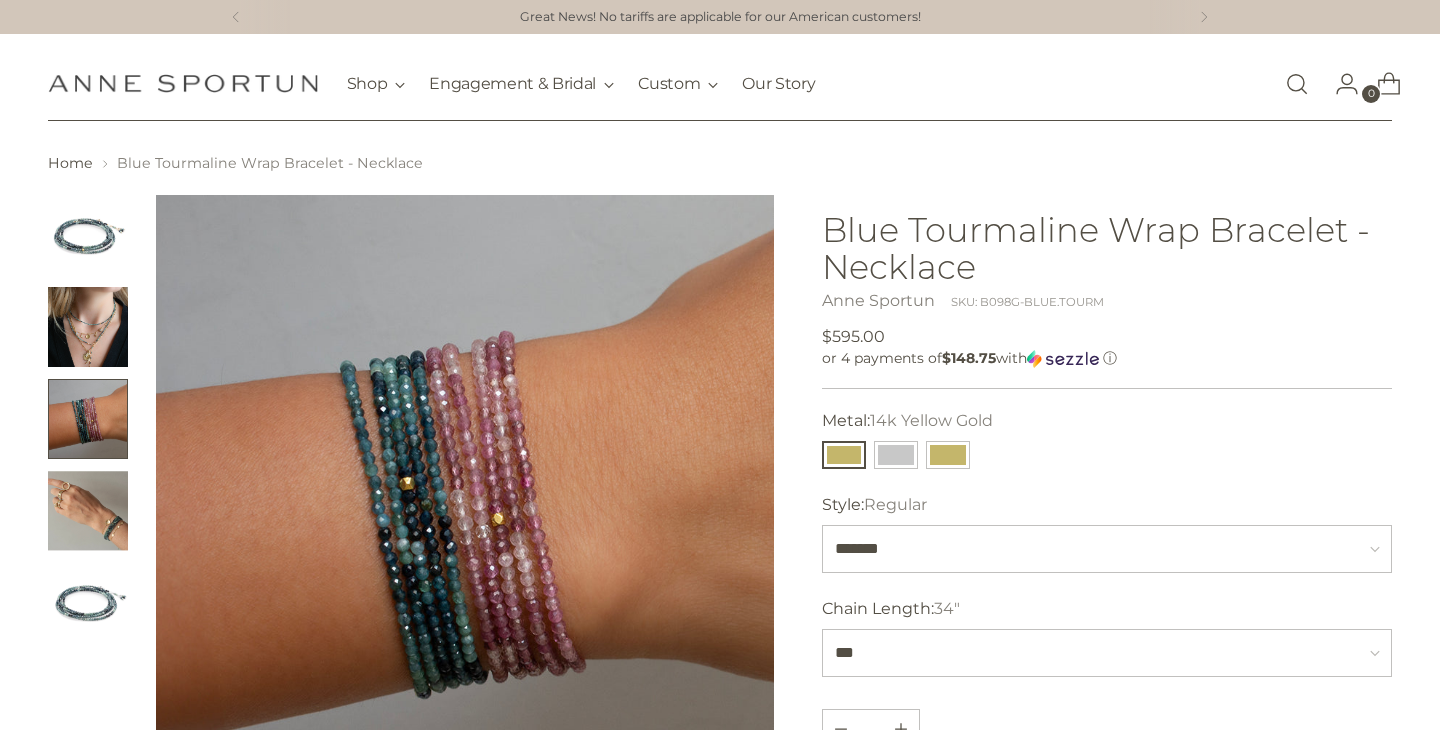 click at bounding box center (88, 511) 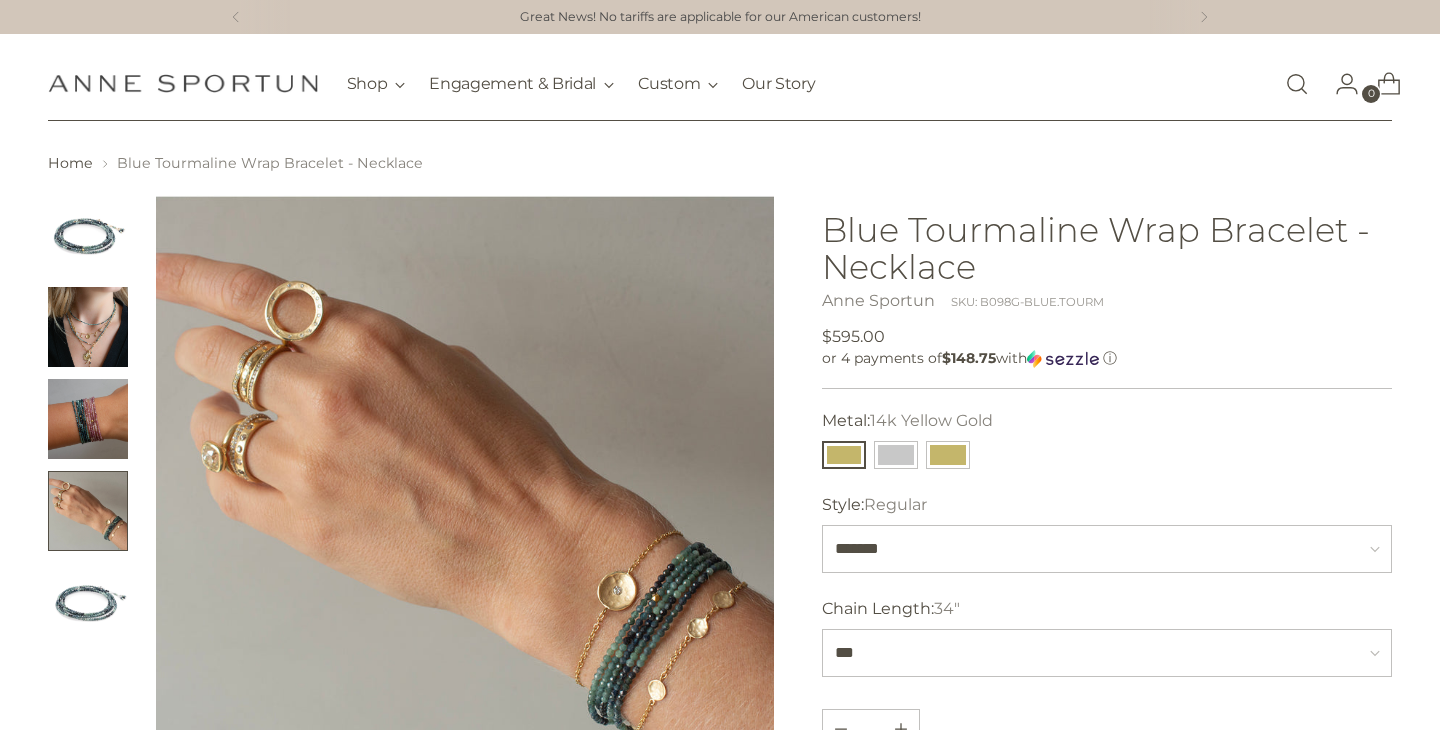 click at bounding box center (88, 235) 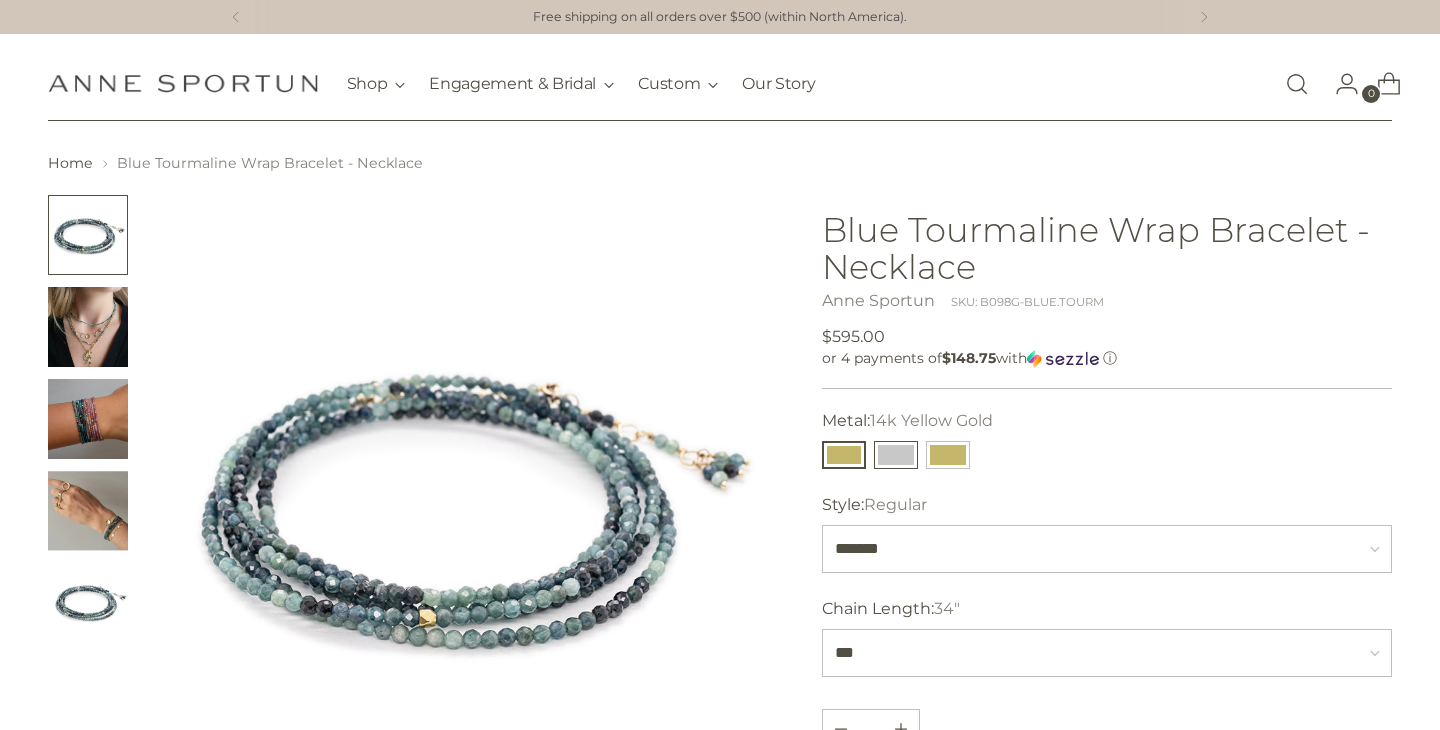 click at bounding box center (896, 455) 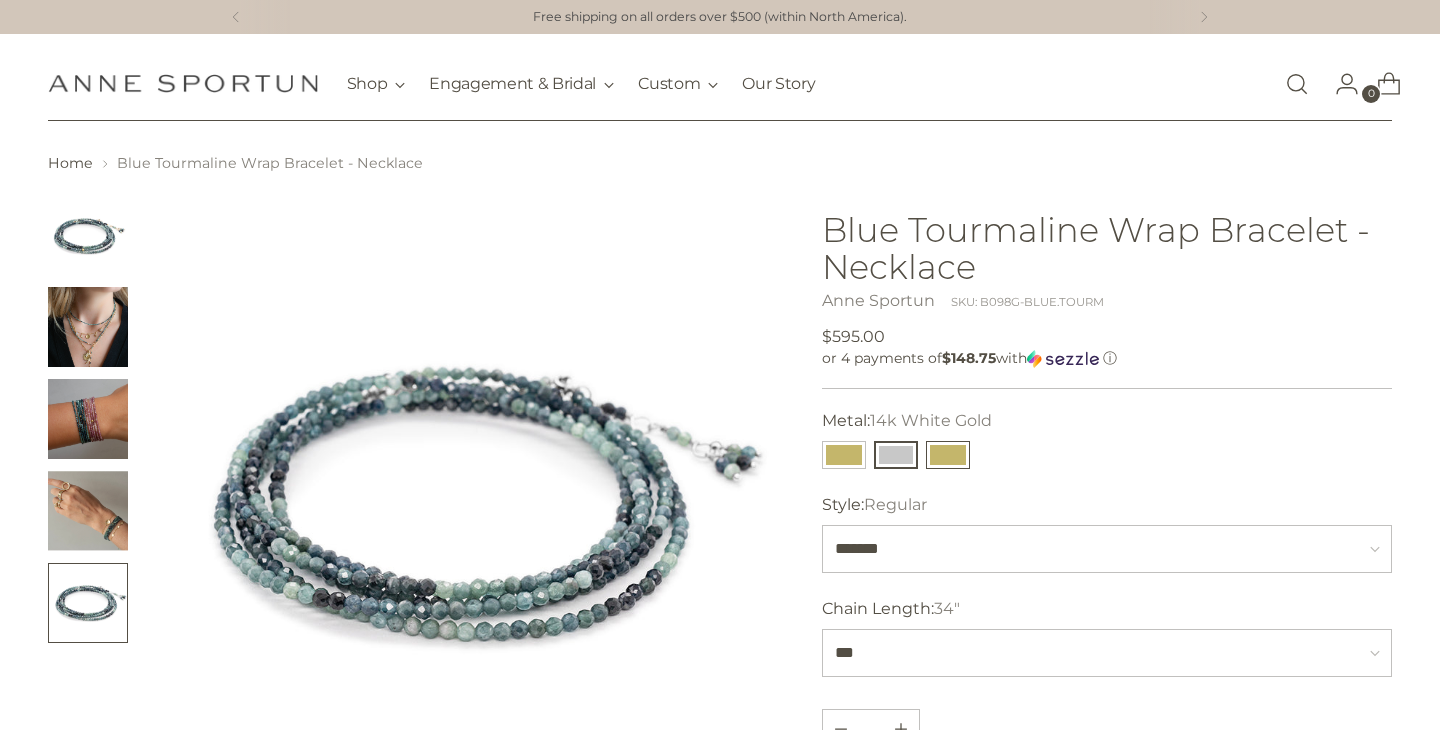 click at bounding box center [948, 455] 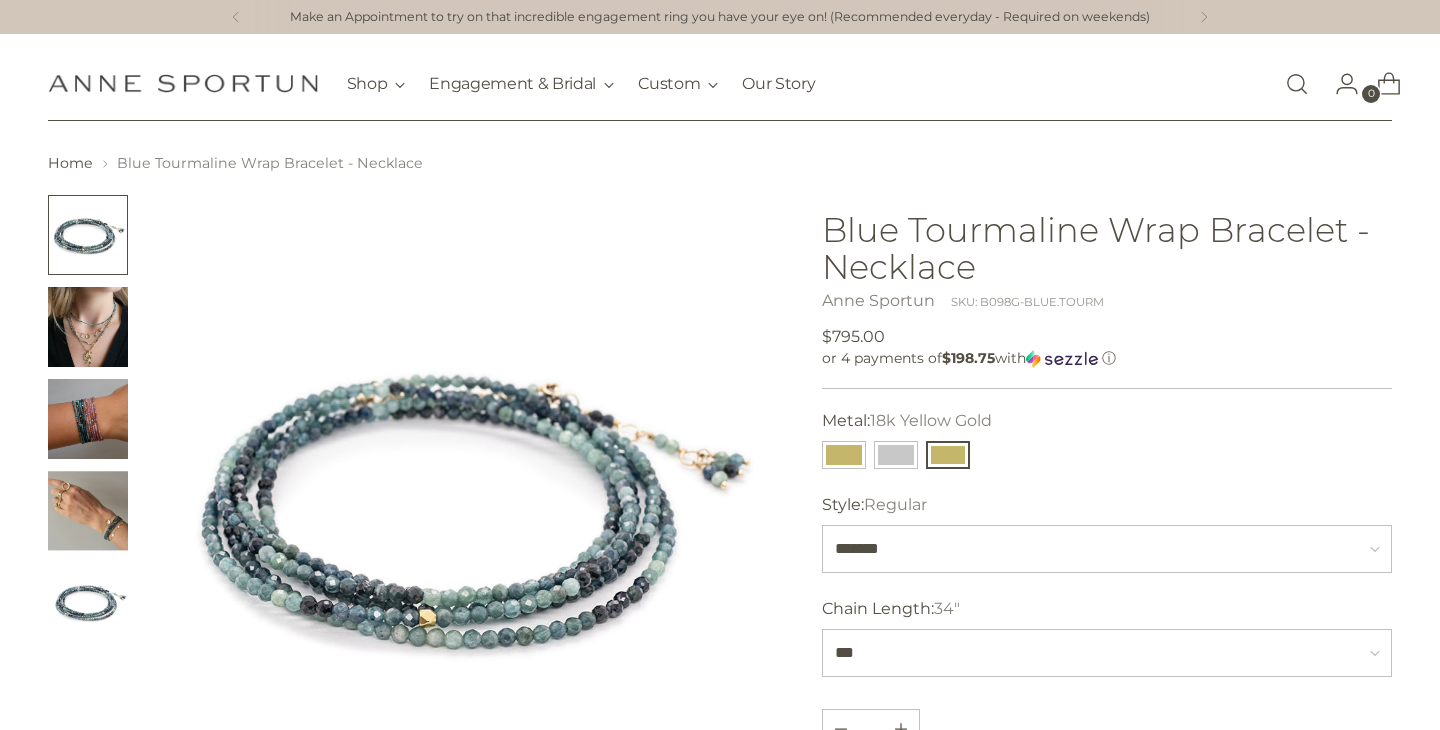 click at bounding box center [88, 327] 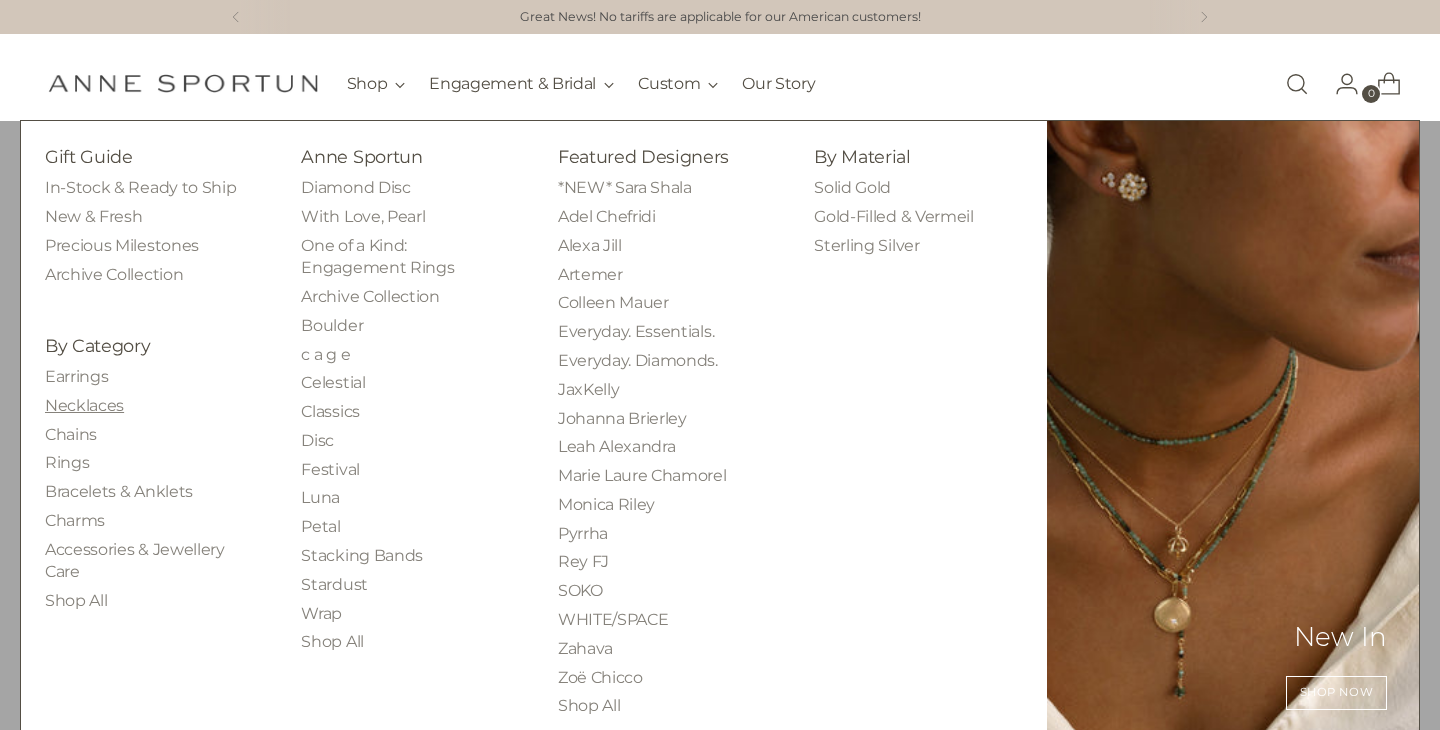 click on "Necklaces" at bounding box center [84, 405] 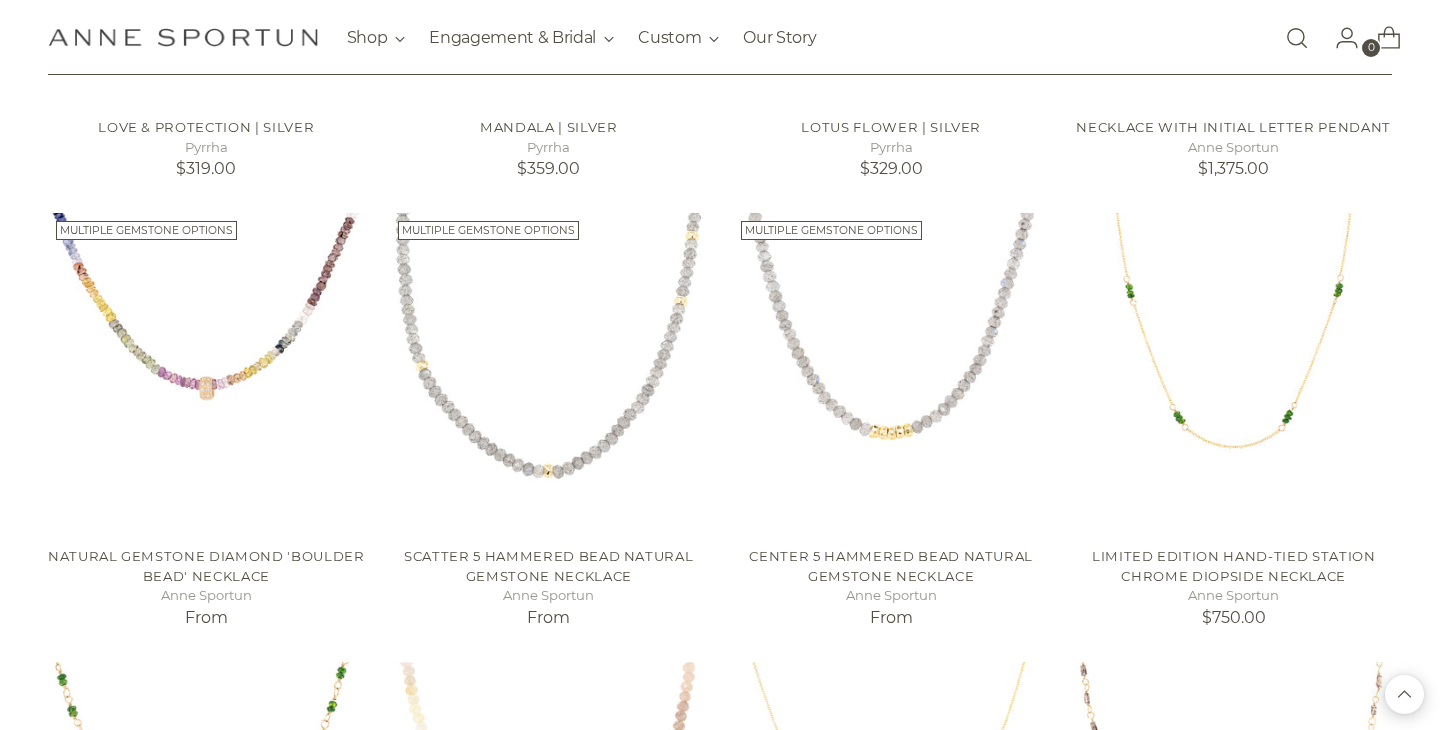 scroll, scrollTop: 1598, scrollLeft: 0, axis: vertical 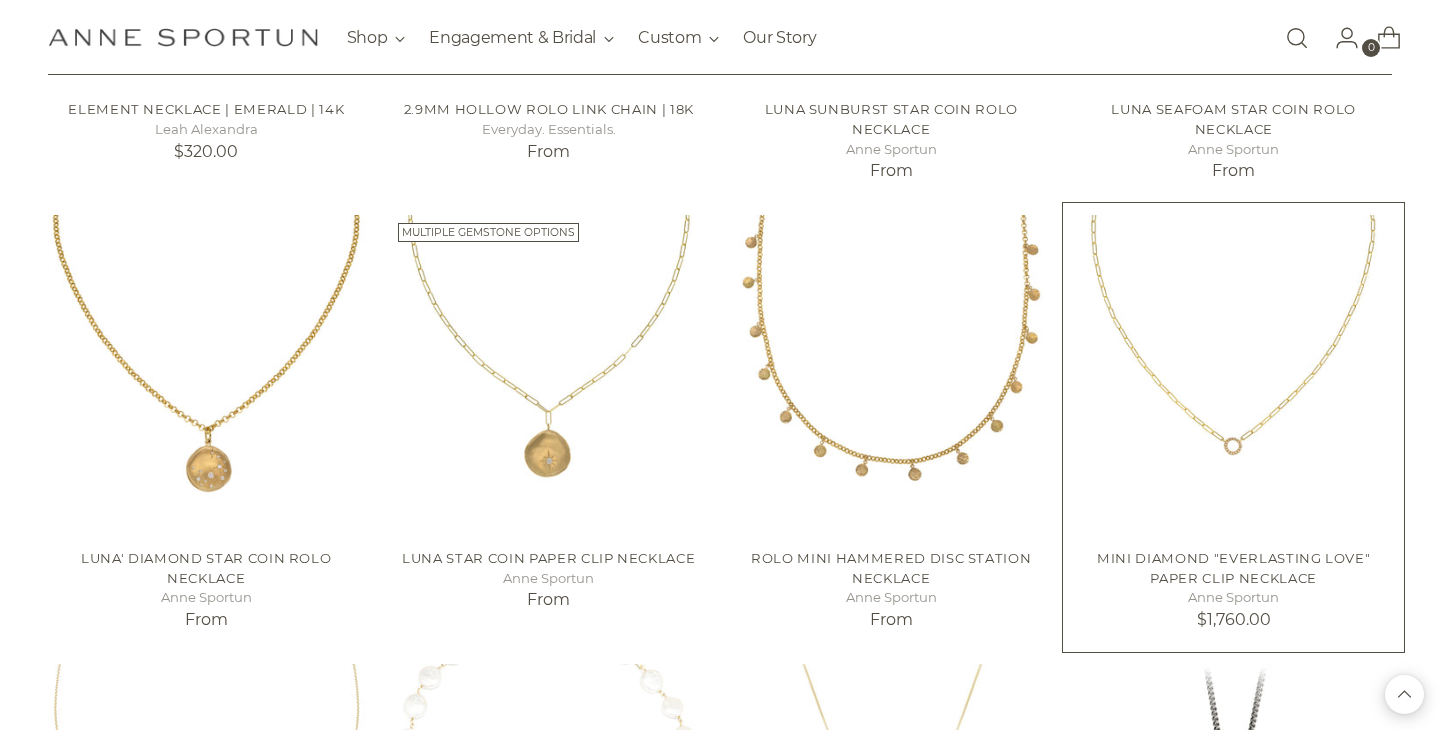 click at bounding box center (0, 0) 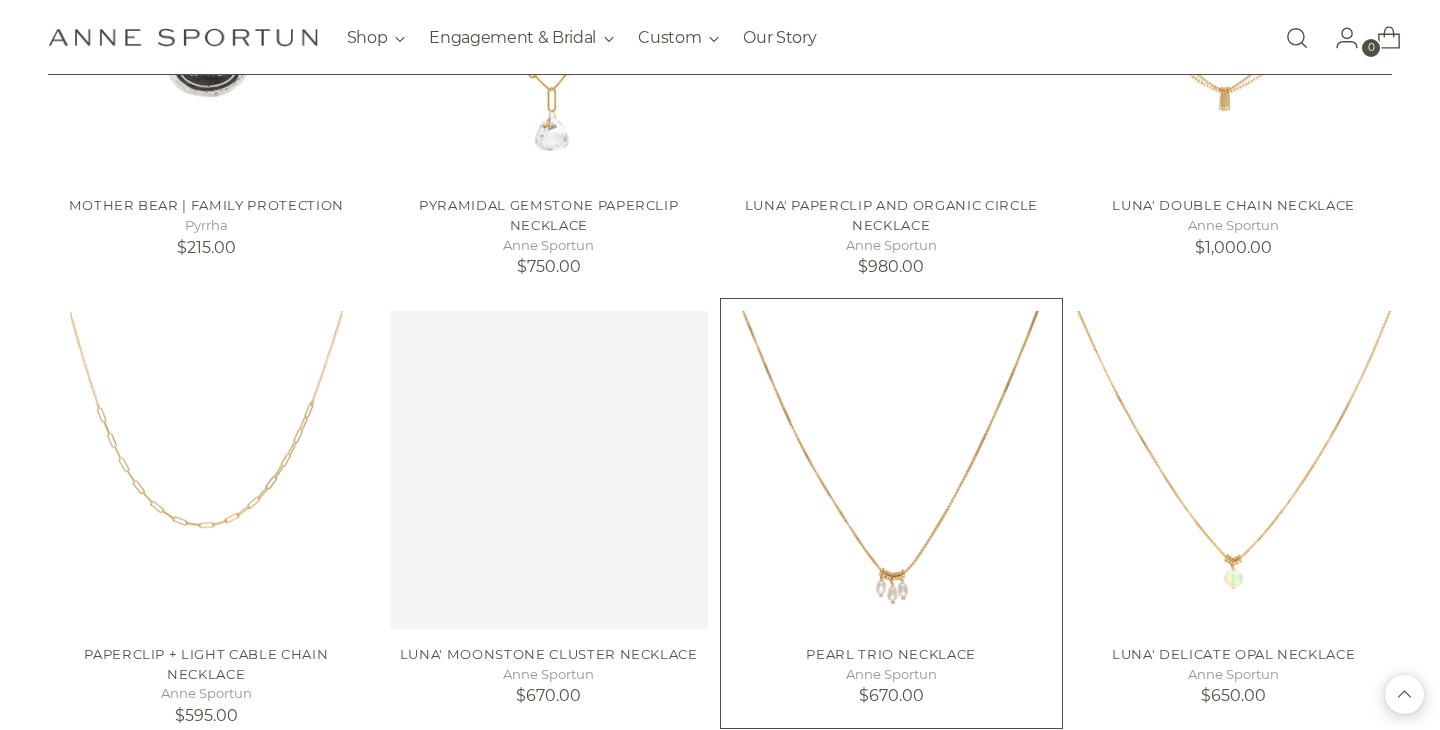 scroll, scrollTop: 24792, scrollLeft: 0, axis: vertical 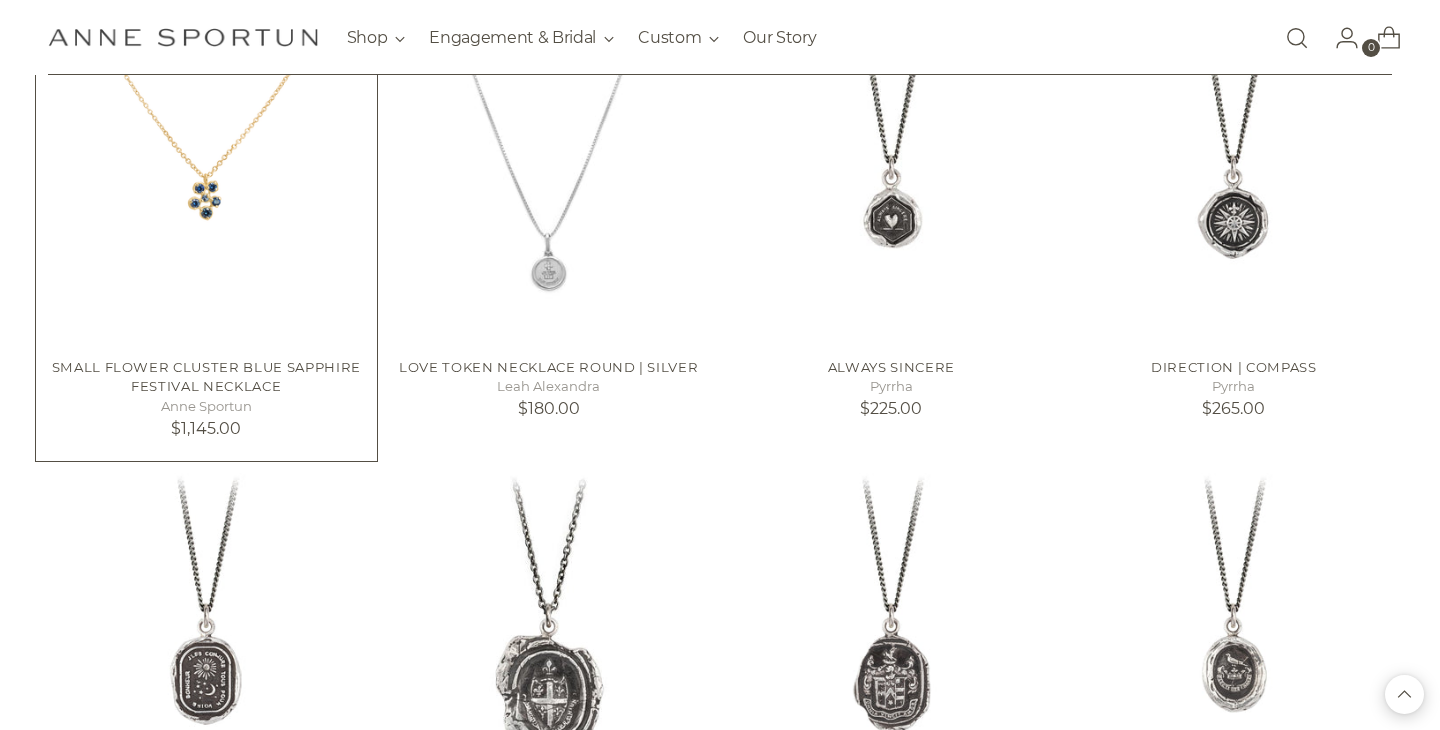 click at bounding box center (0, 0) 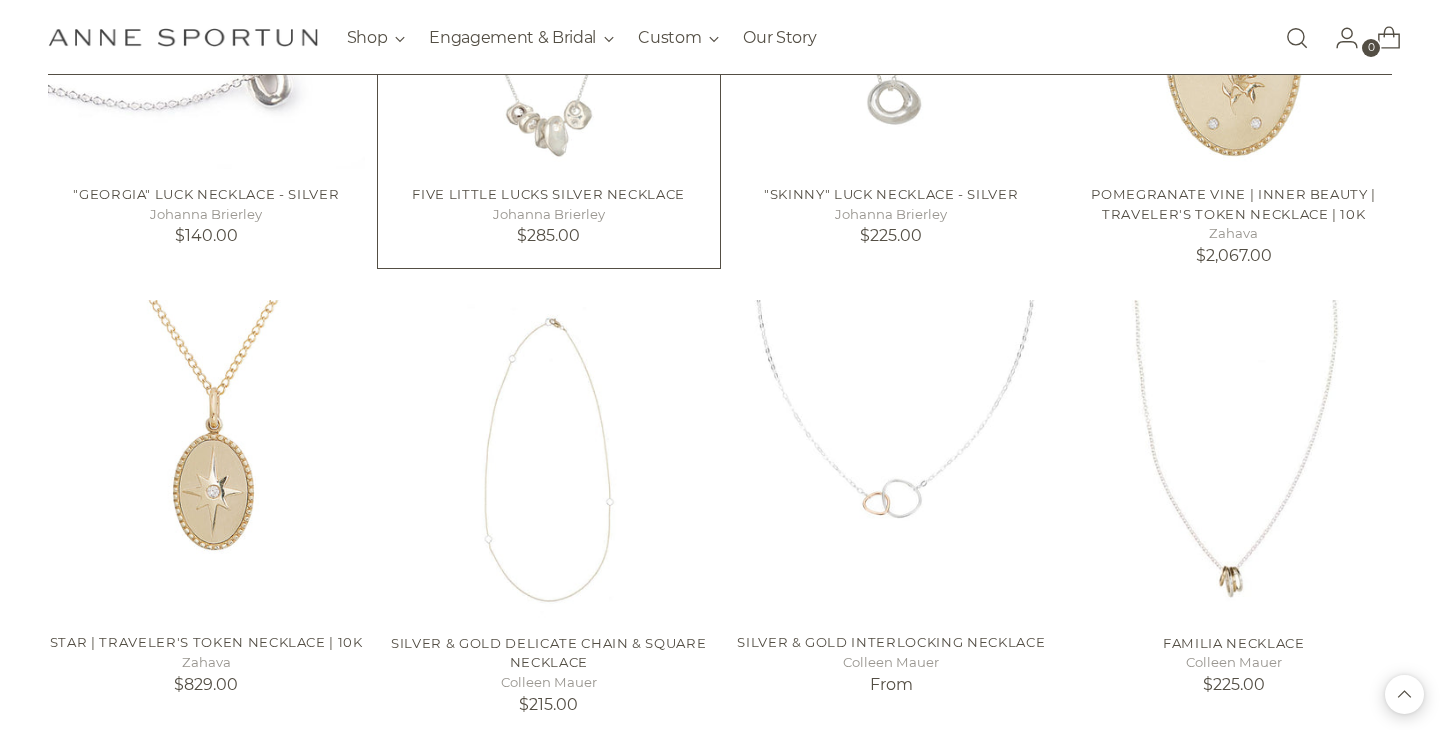 scroll, scrollTop: 28457, scrollLeft: 0, axis: vertical 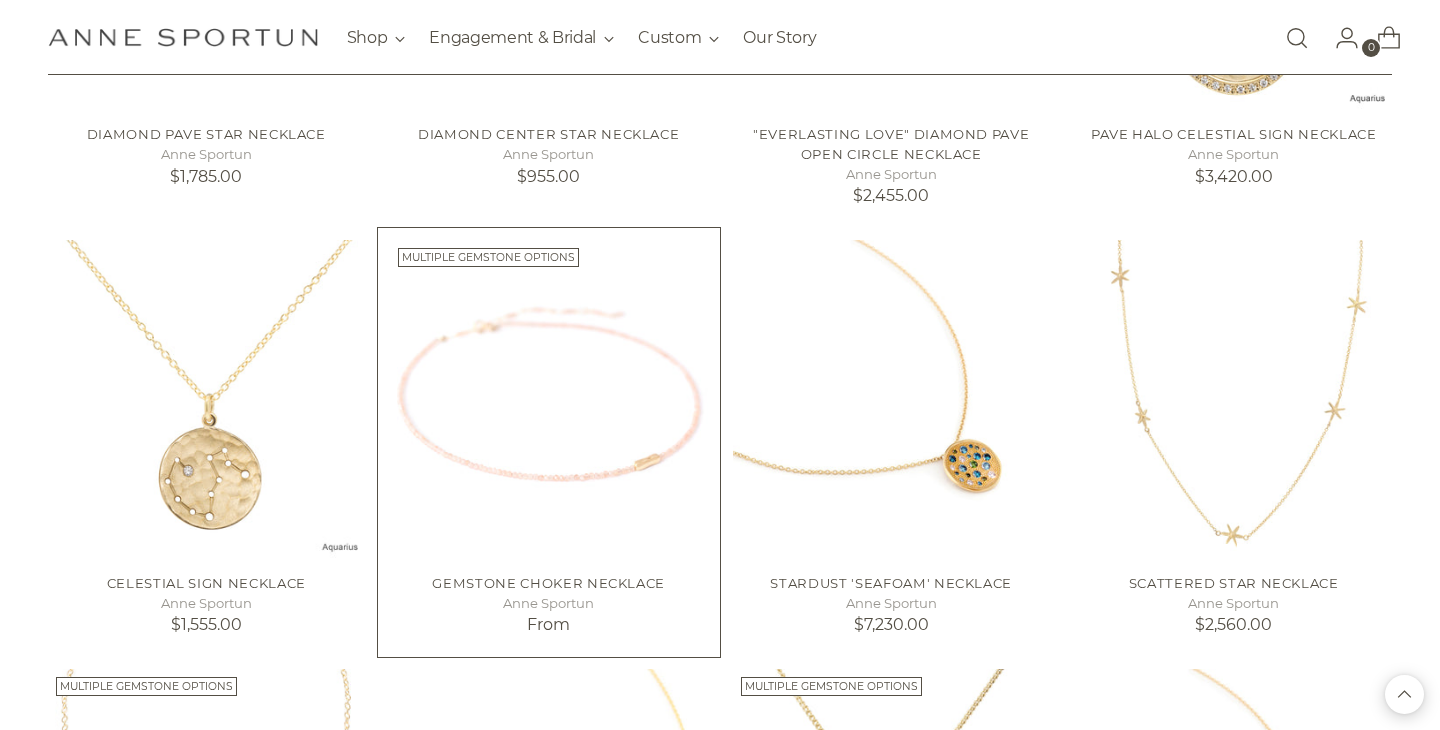 click at bounding box center [0, 0] 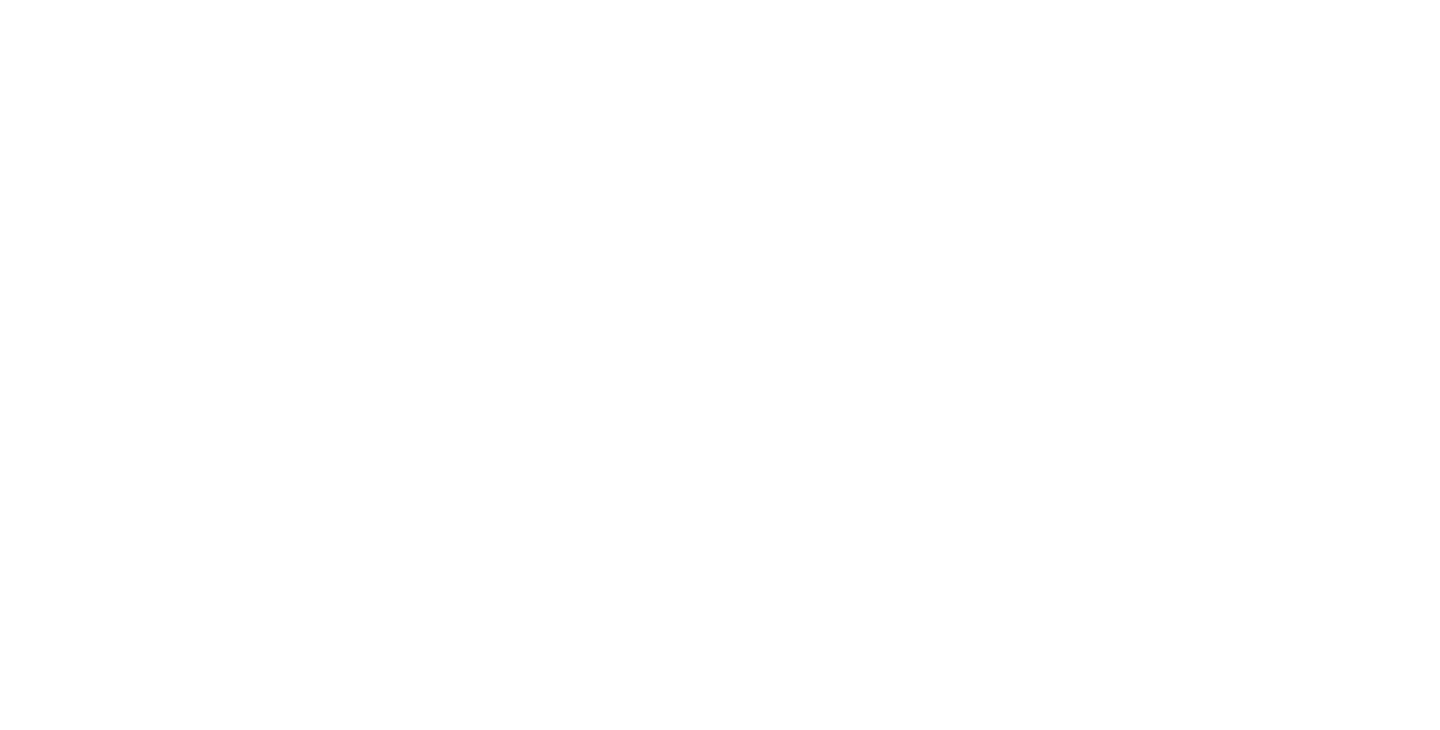 scroll, scrollTop: 0, scrollLeft: 0, axis: both 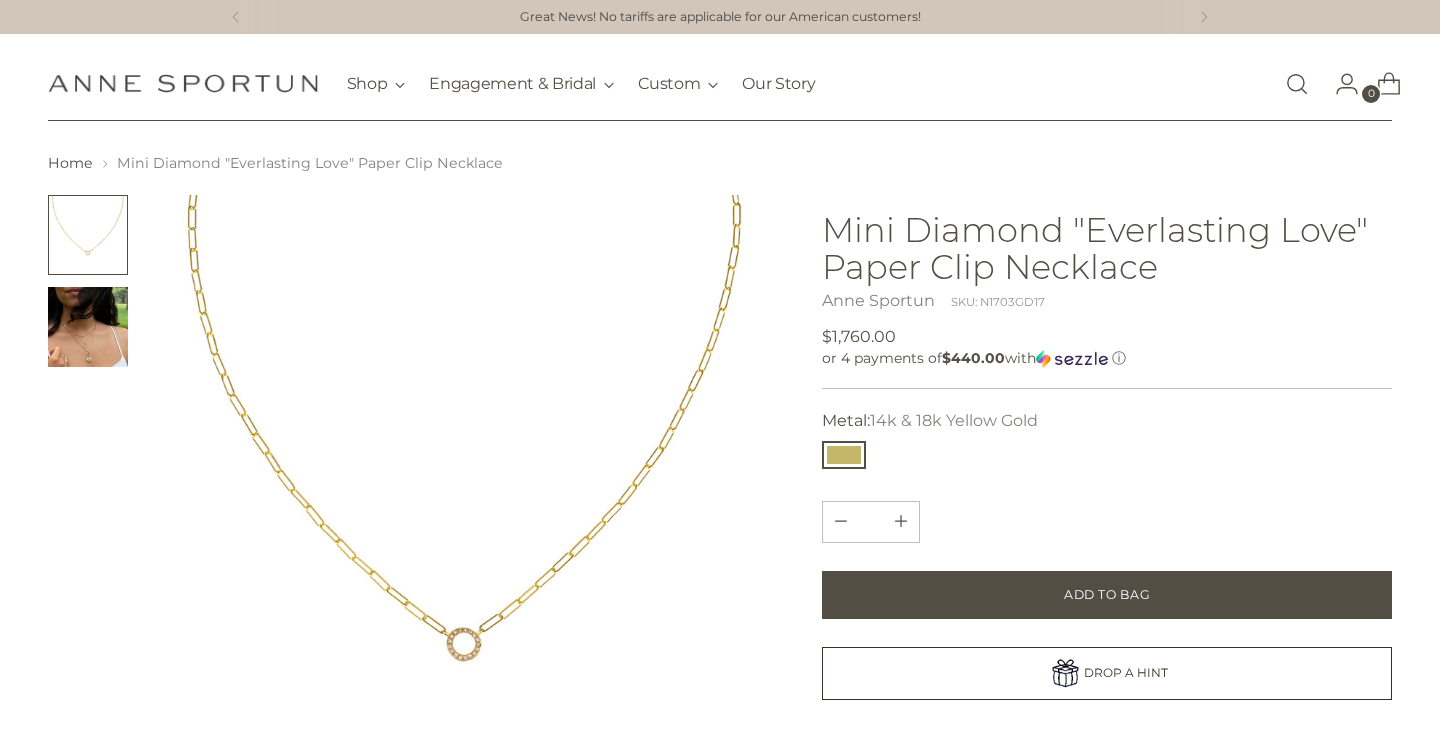 click at bounding box center [88, 327] 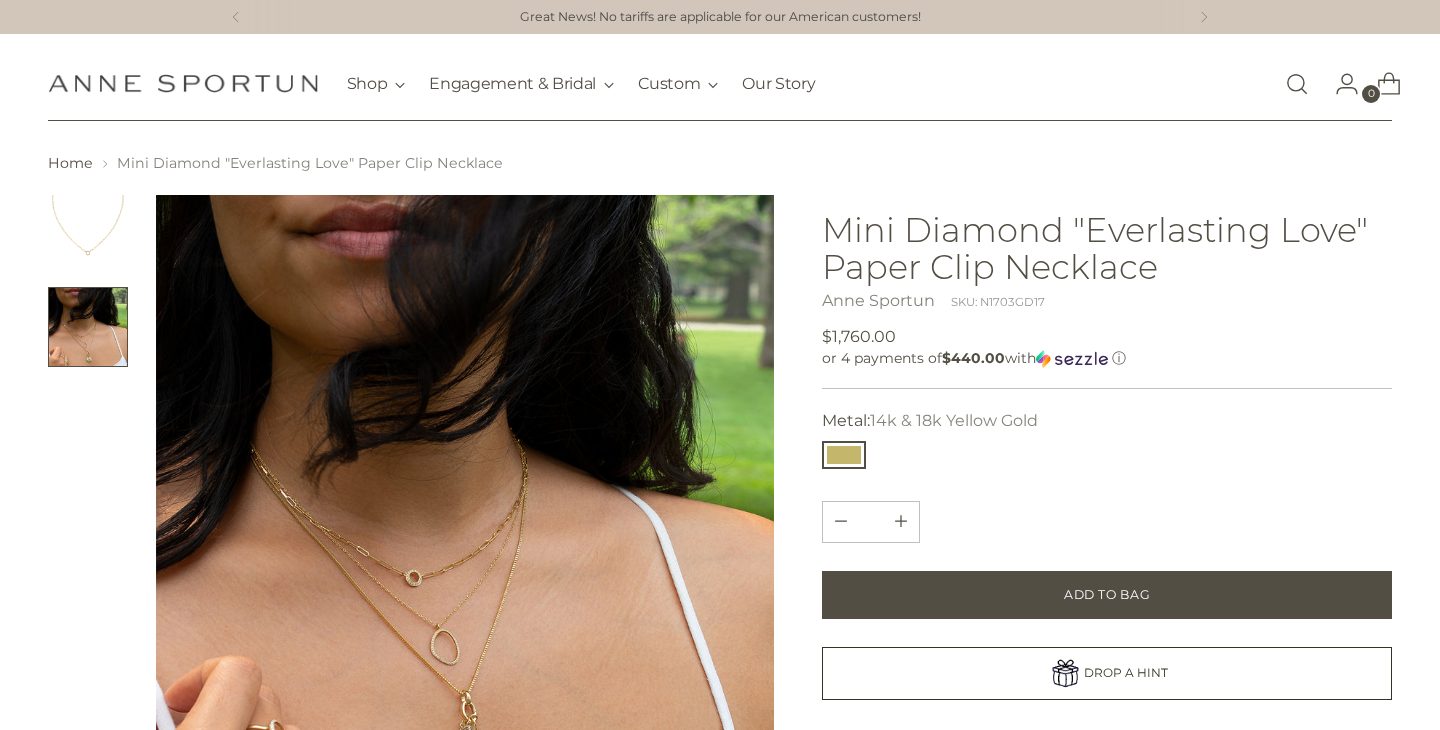click at bounding box center [0, 0] 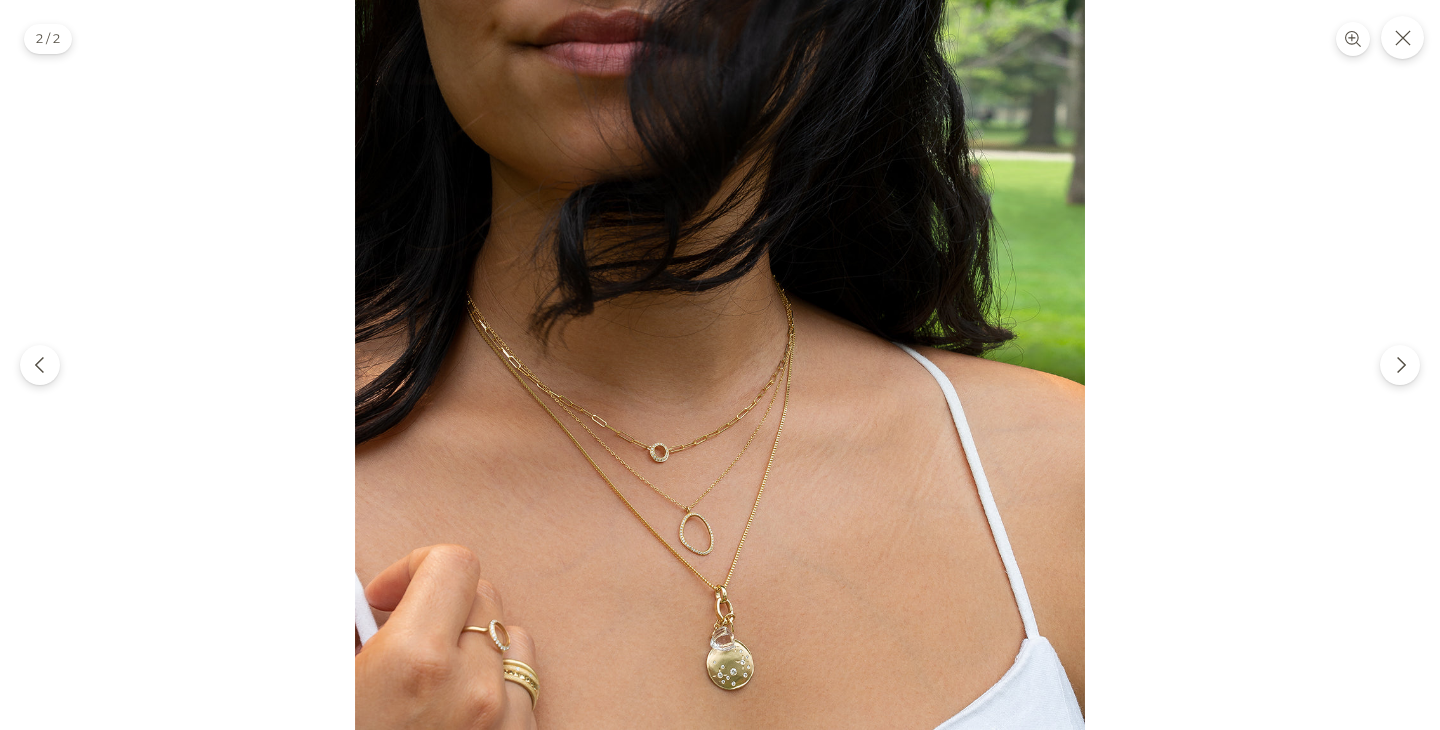 click at bounding box center [720, 365] 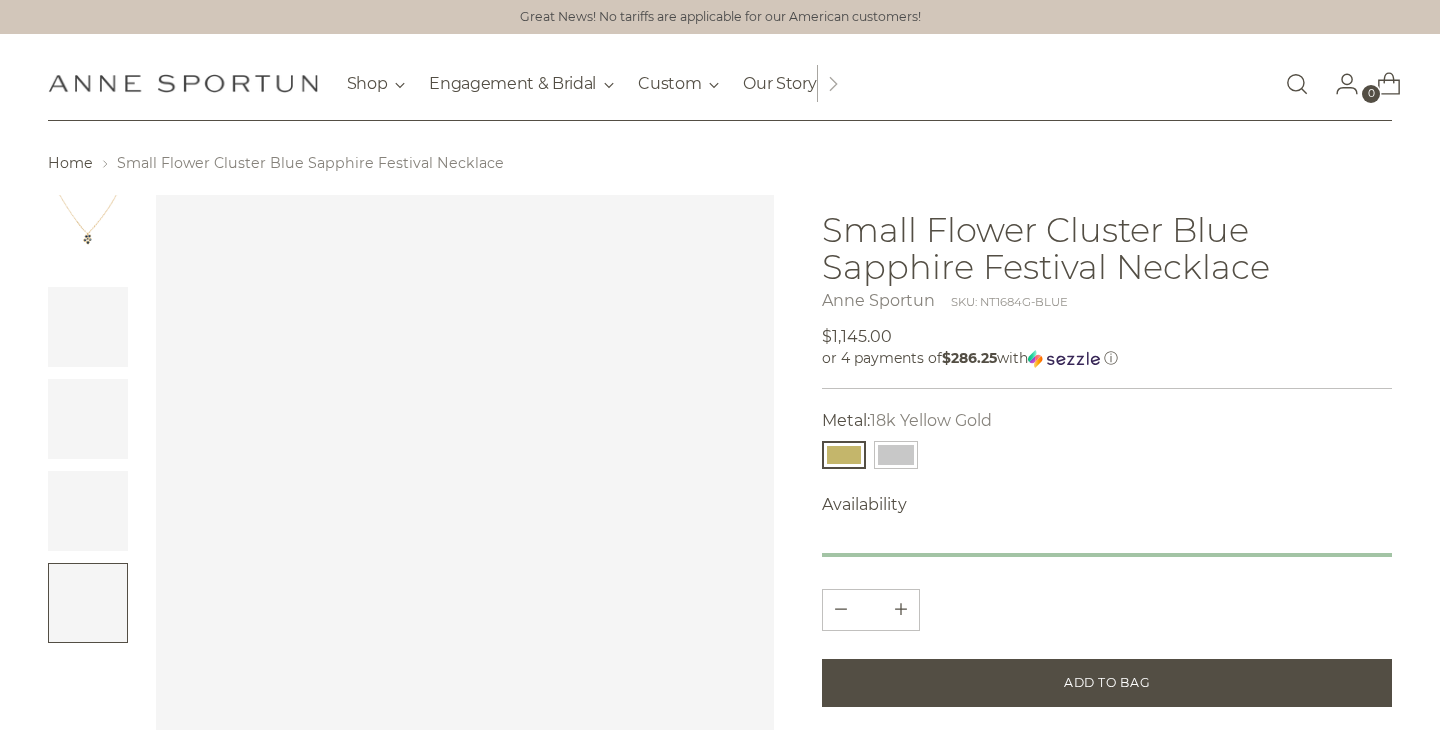 scroll, scrollTop: 0, scrollLeft: 0, axis: both 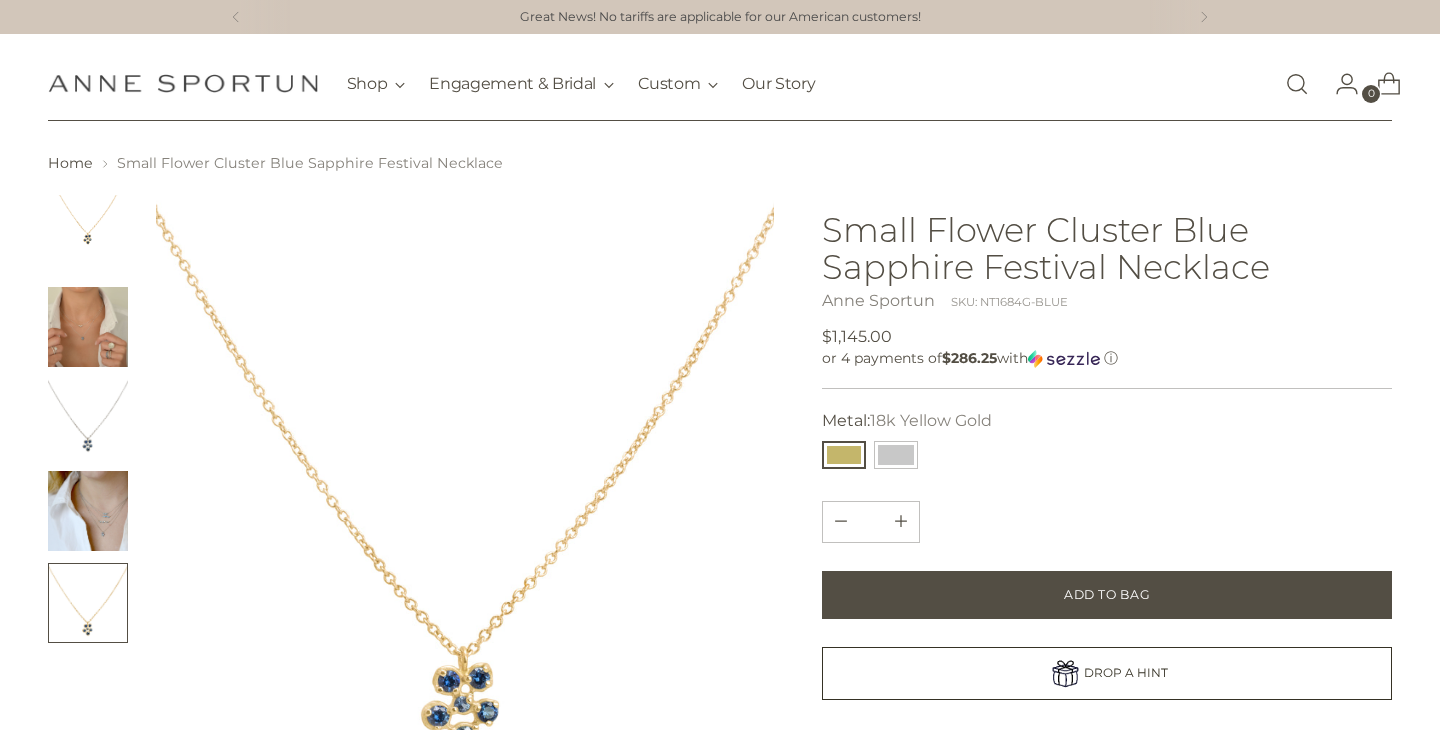 click at bounding box center [88, 419] 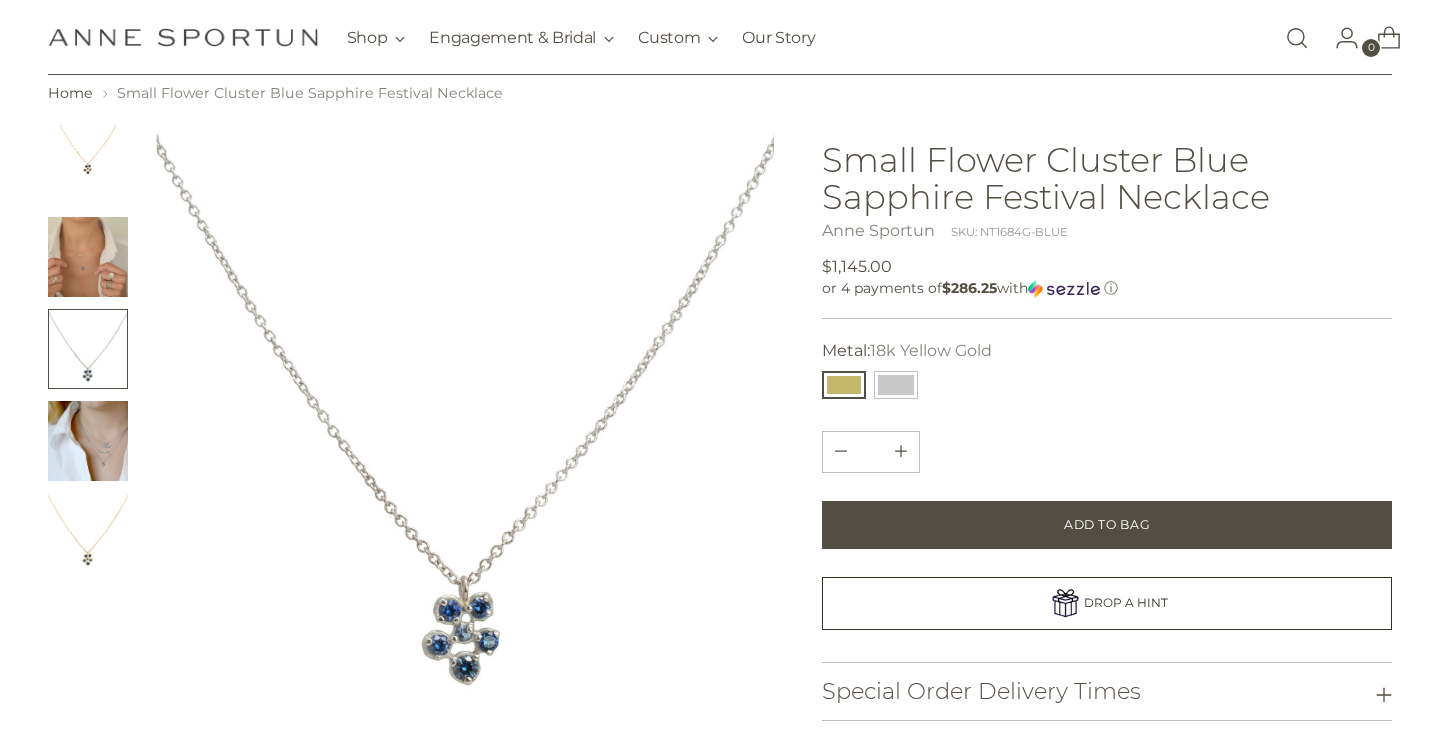 scroll, scrollTop: 118, scrollLeft: 0, axis: vertical 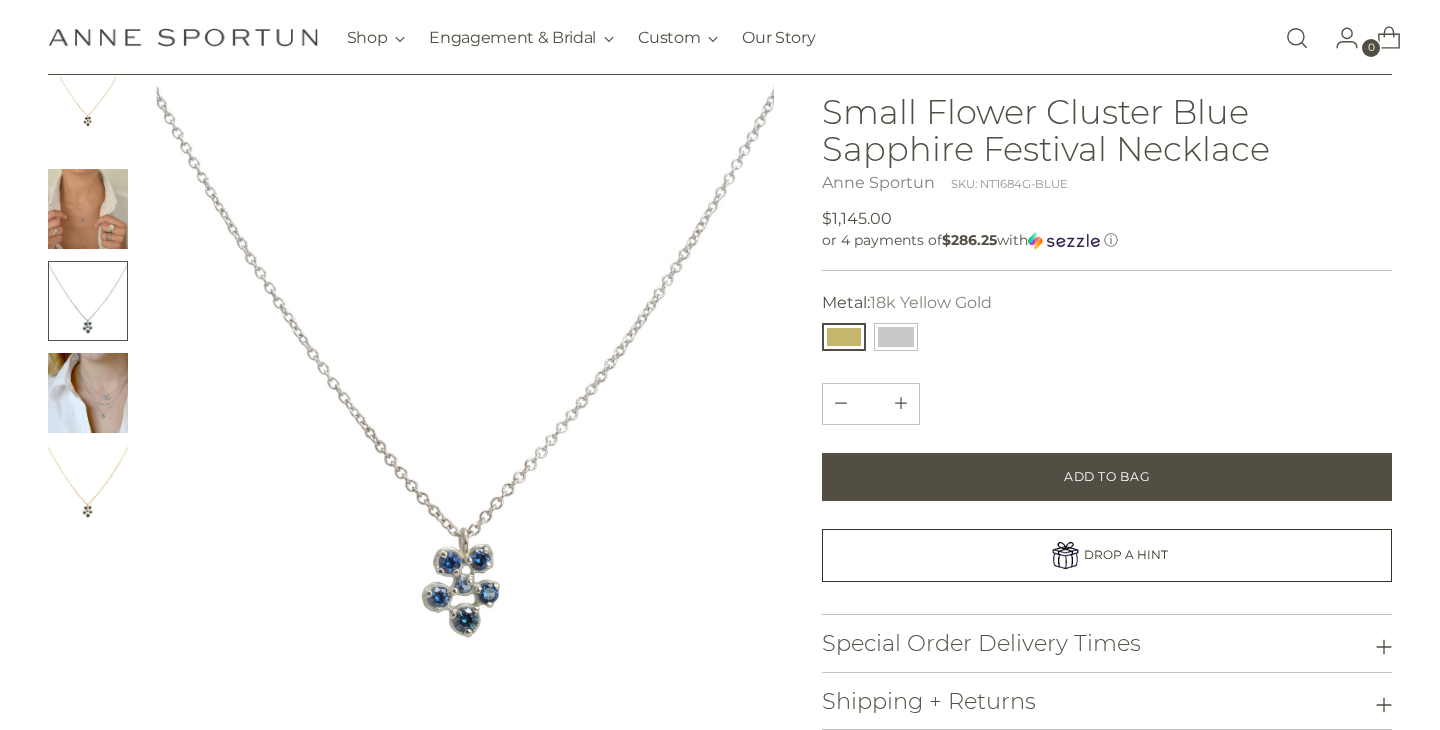 click at bounding box center (88, 209) 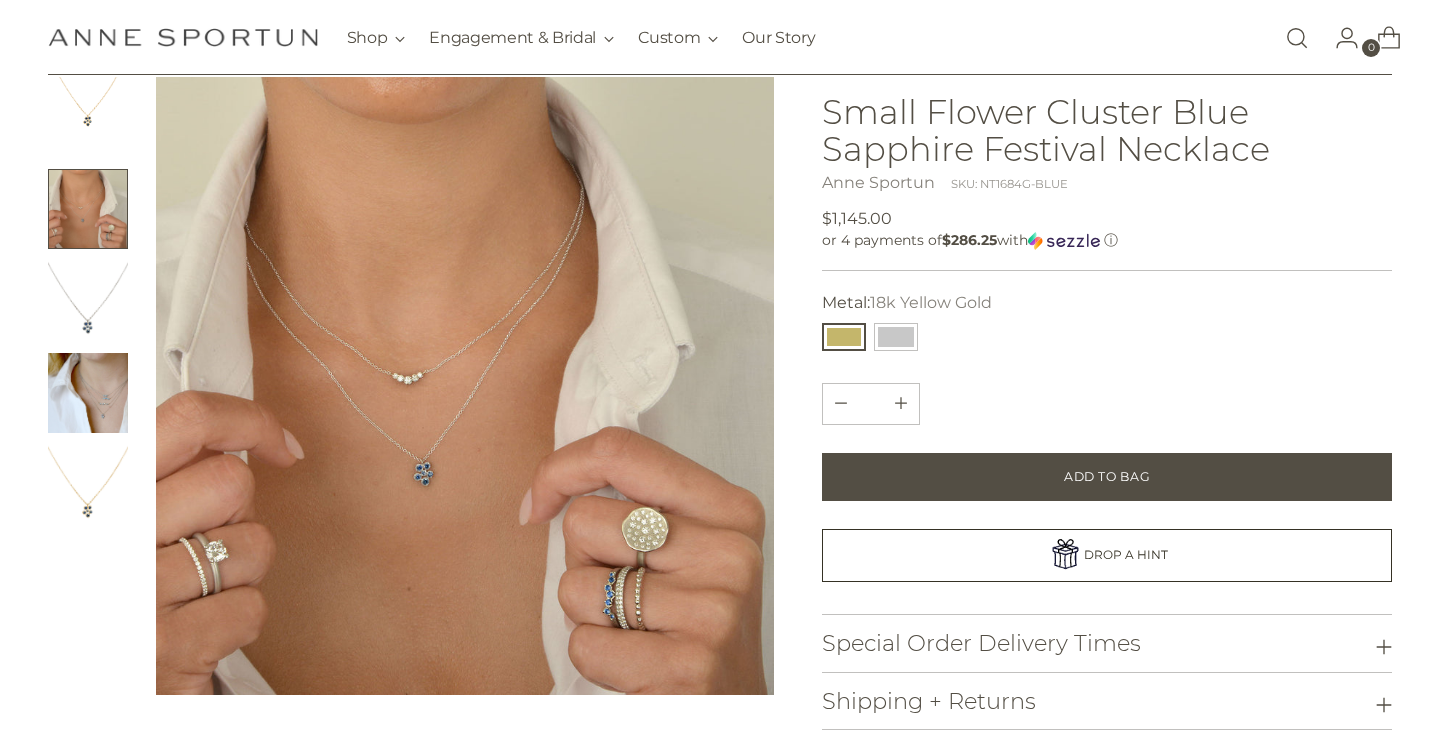 click at bounding box center (0, 0) 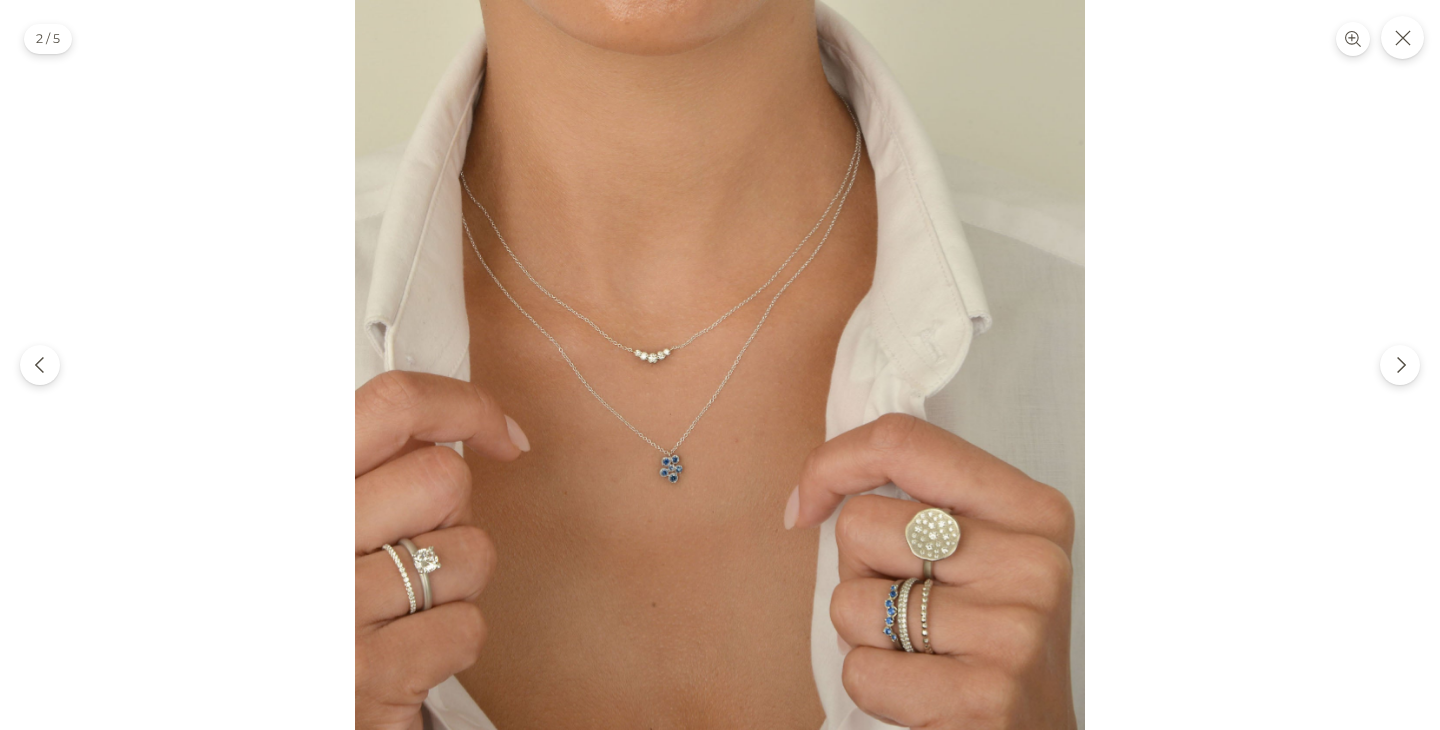 click at bounding box center [720, 365] 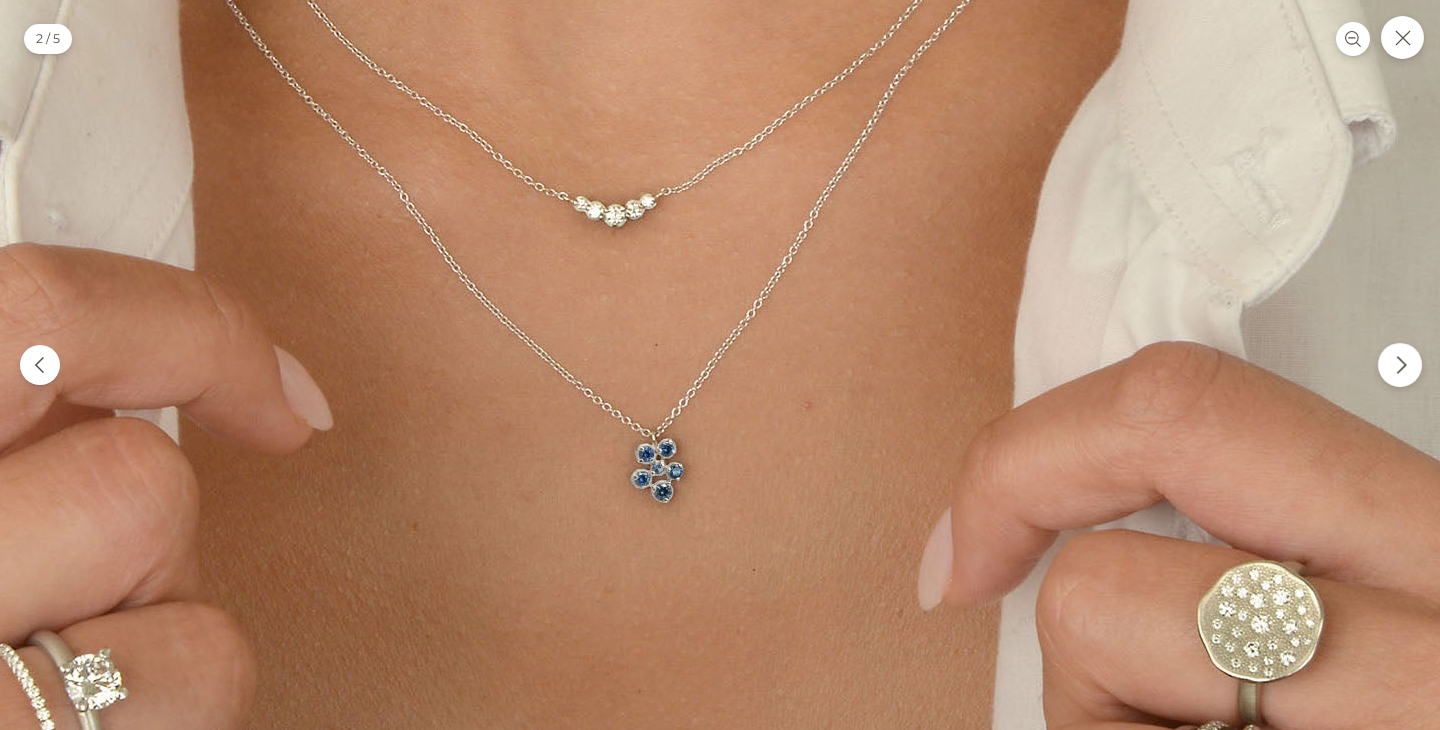click at bounding box center (1400, 365) 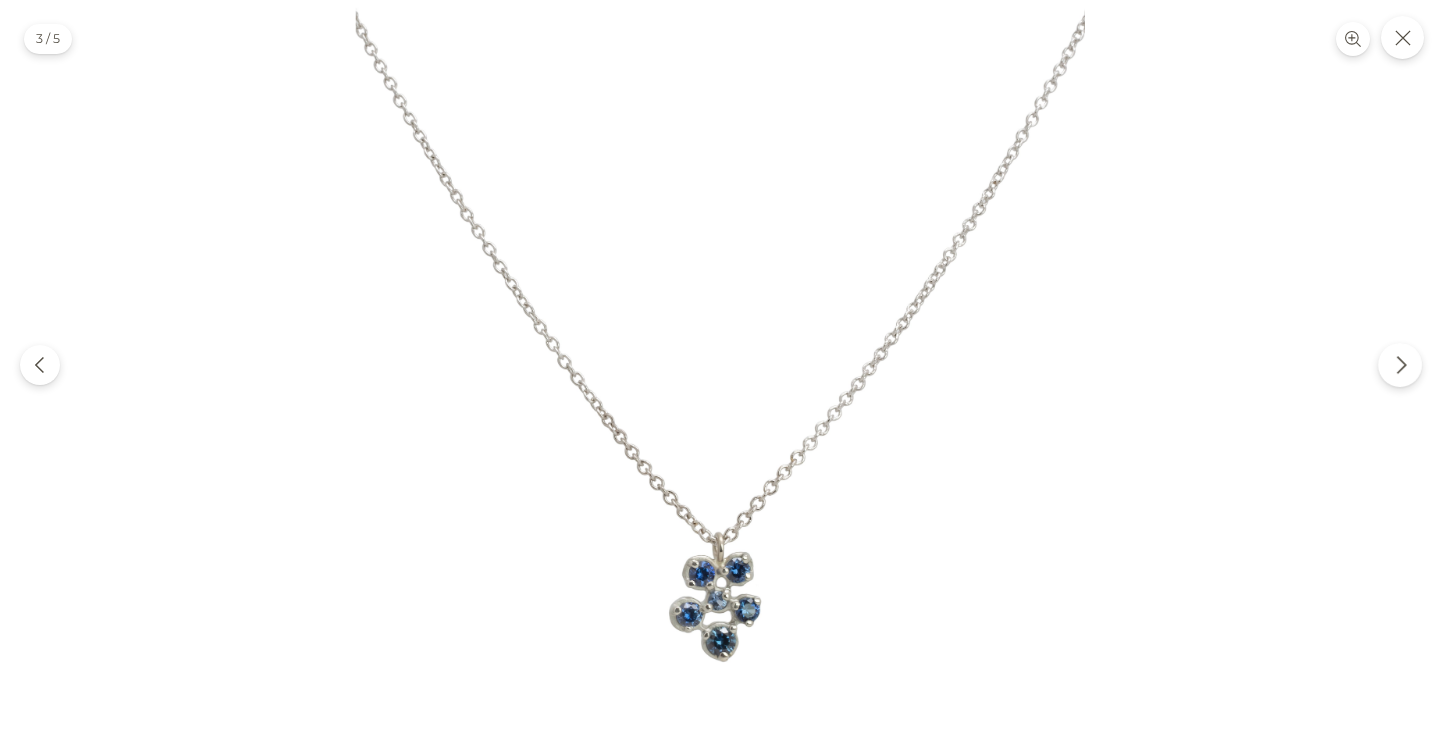 click at bounding box center (1400, 365) 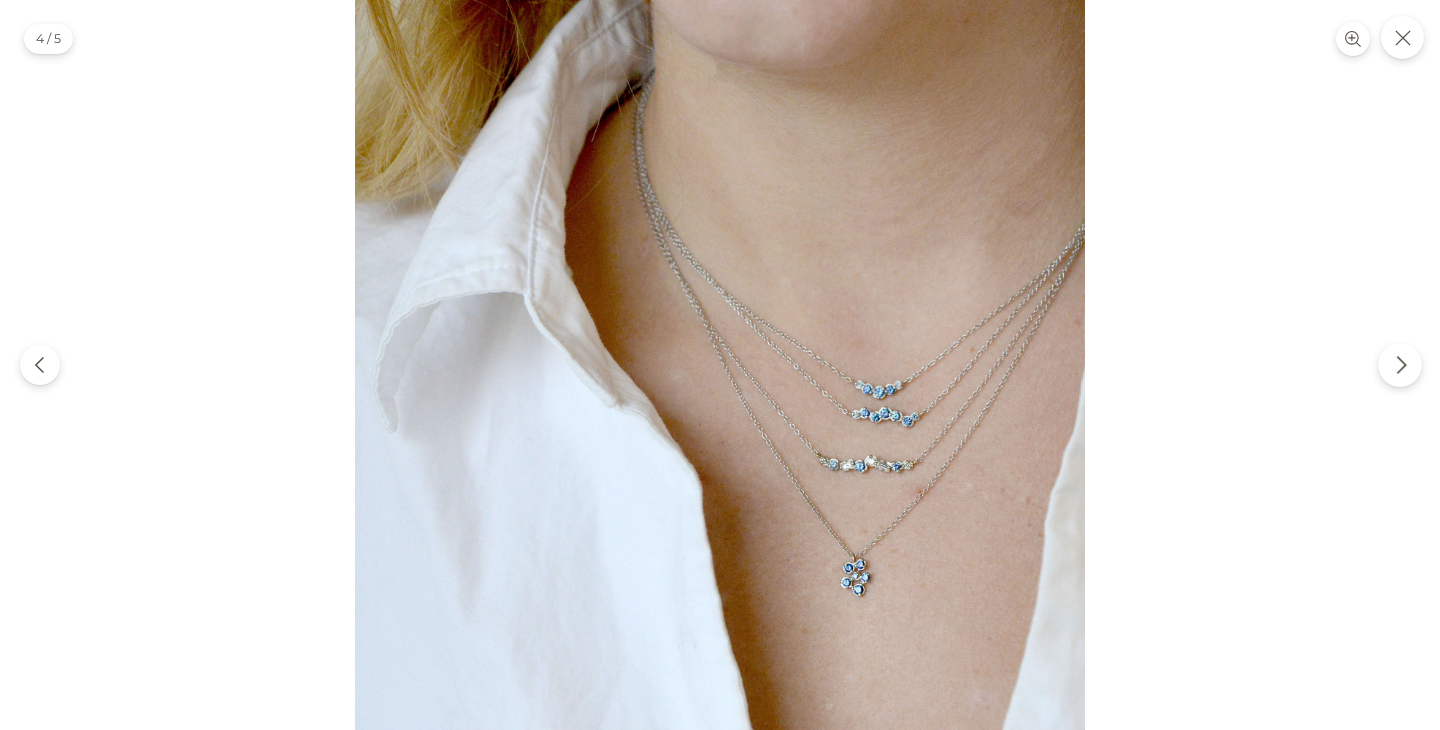click at bounding box center [1400, 365] 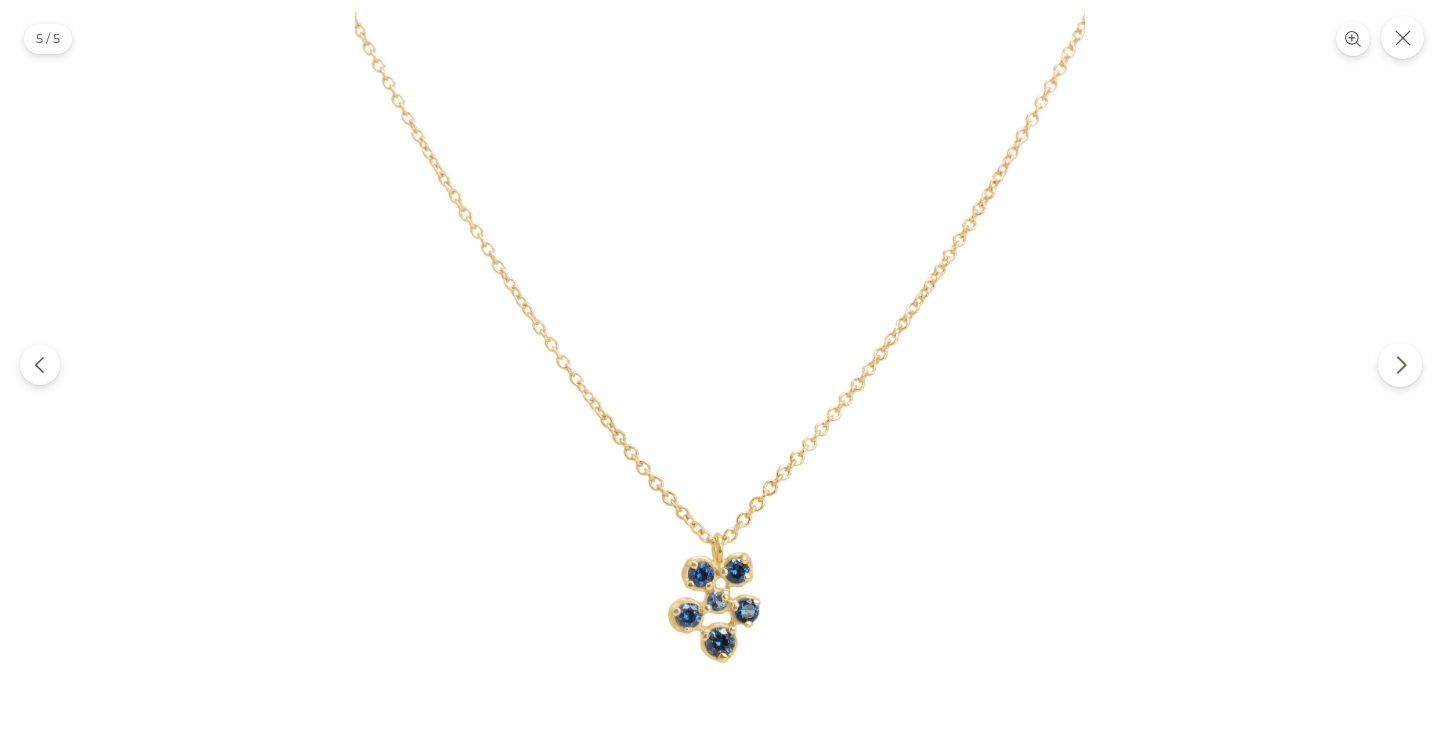 click at bounding box center (1400, 365) 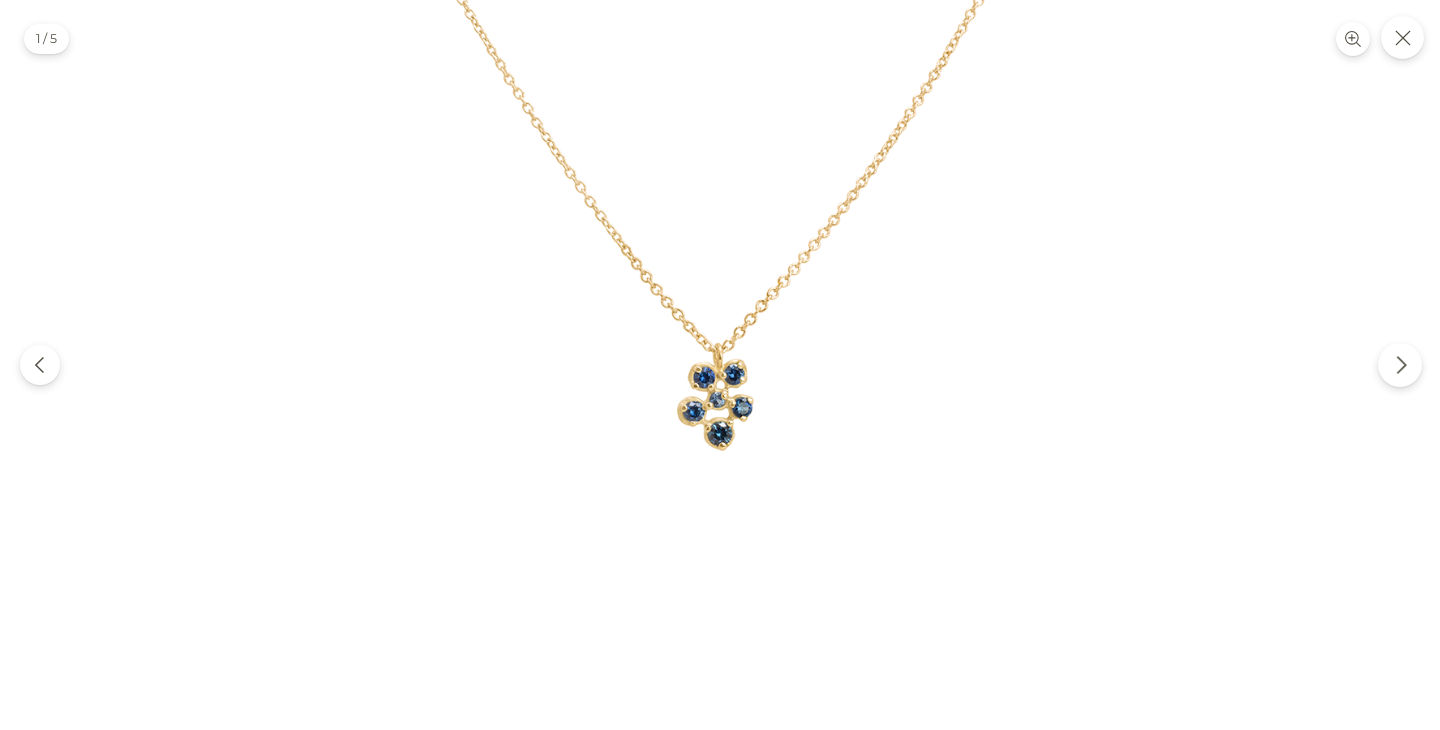 click at bounding box center [1400, 365] 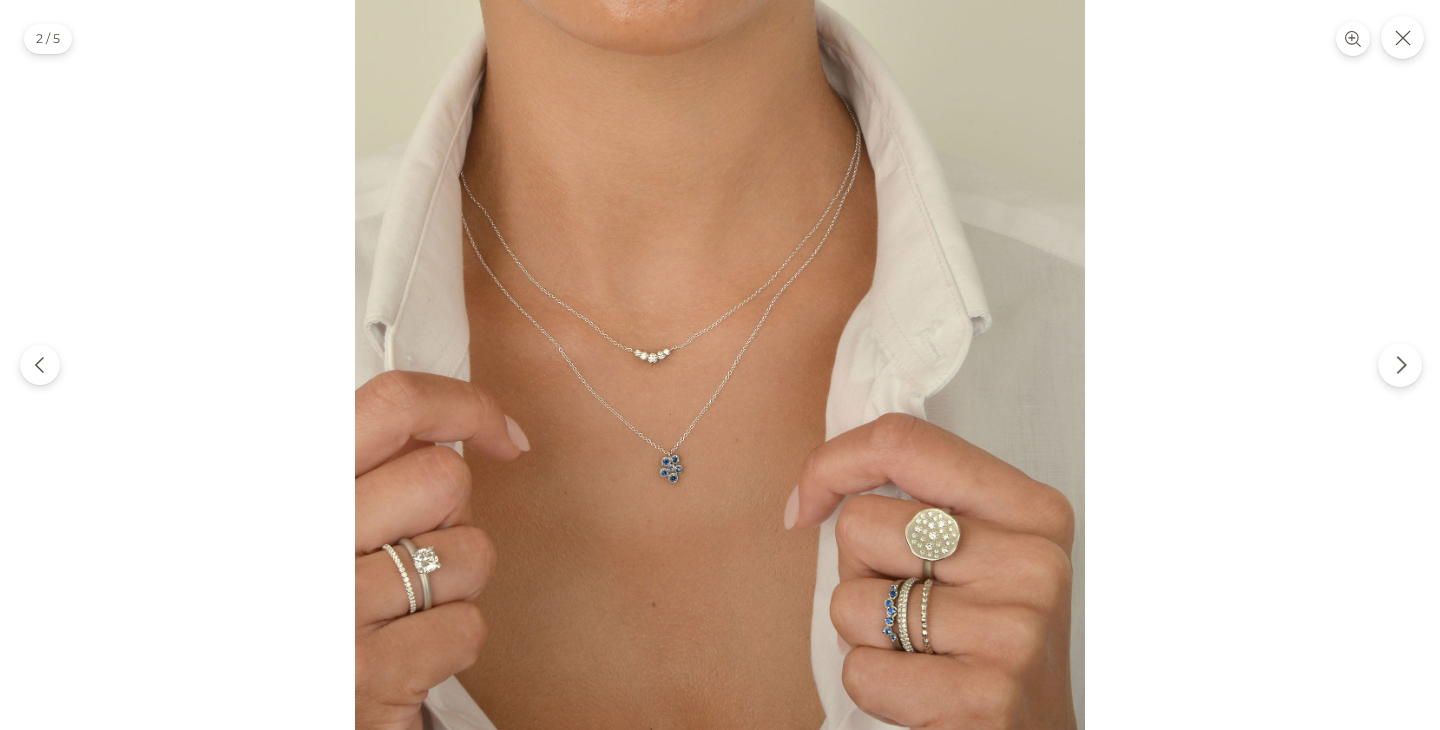 click at bounding box center (1400, 365) 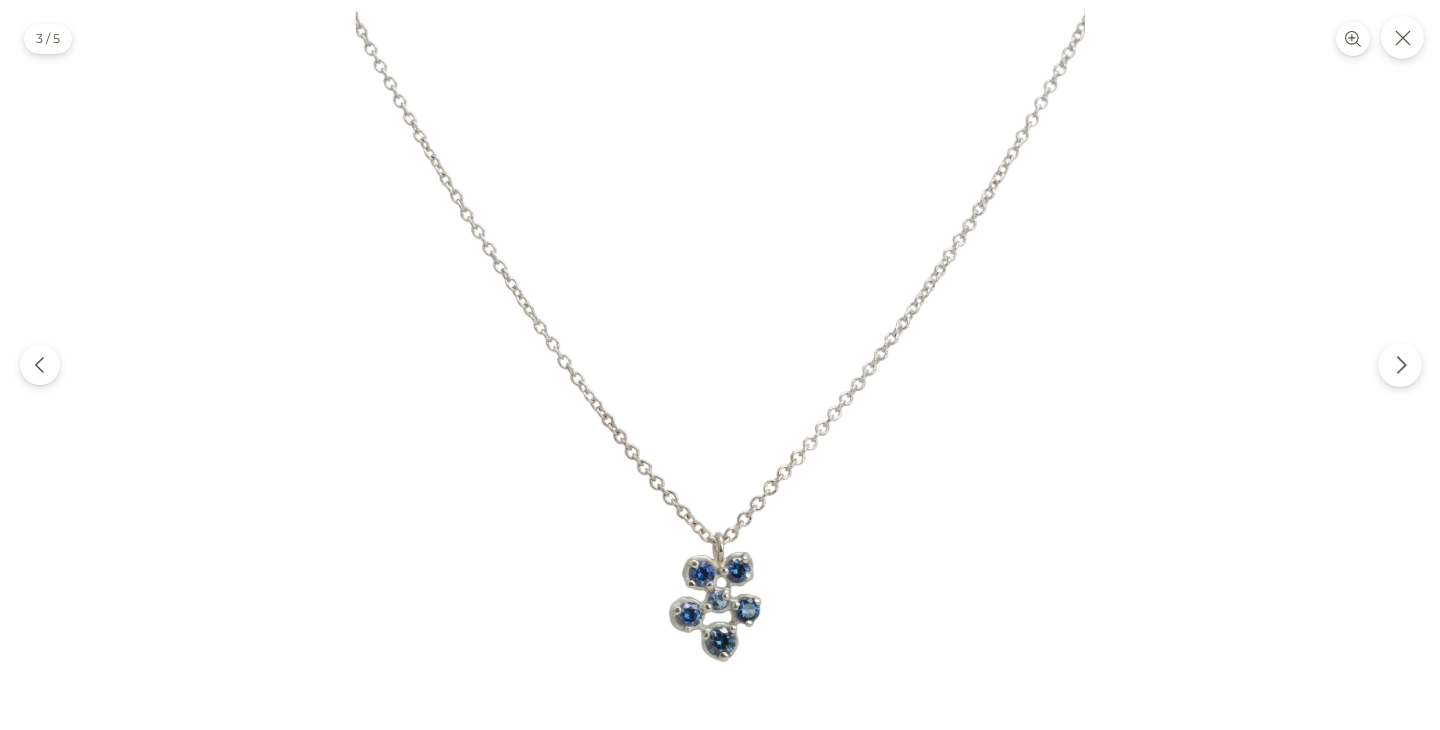 click at bounding box center [1400, 365] 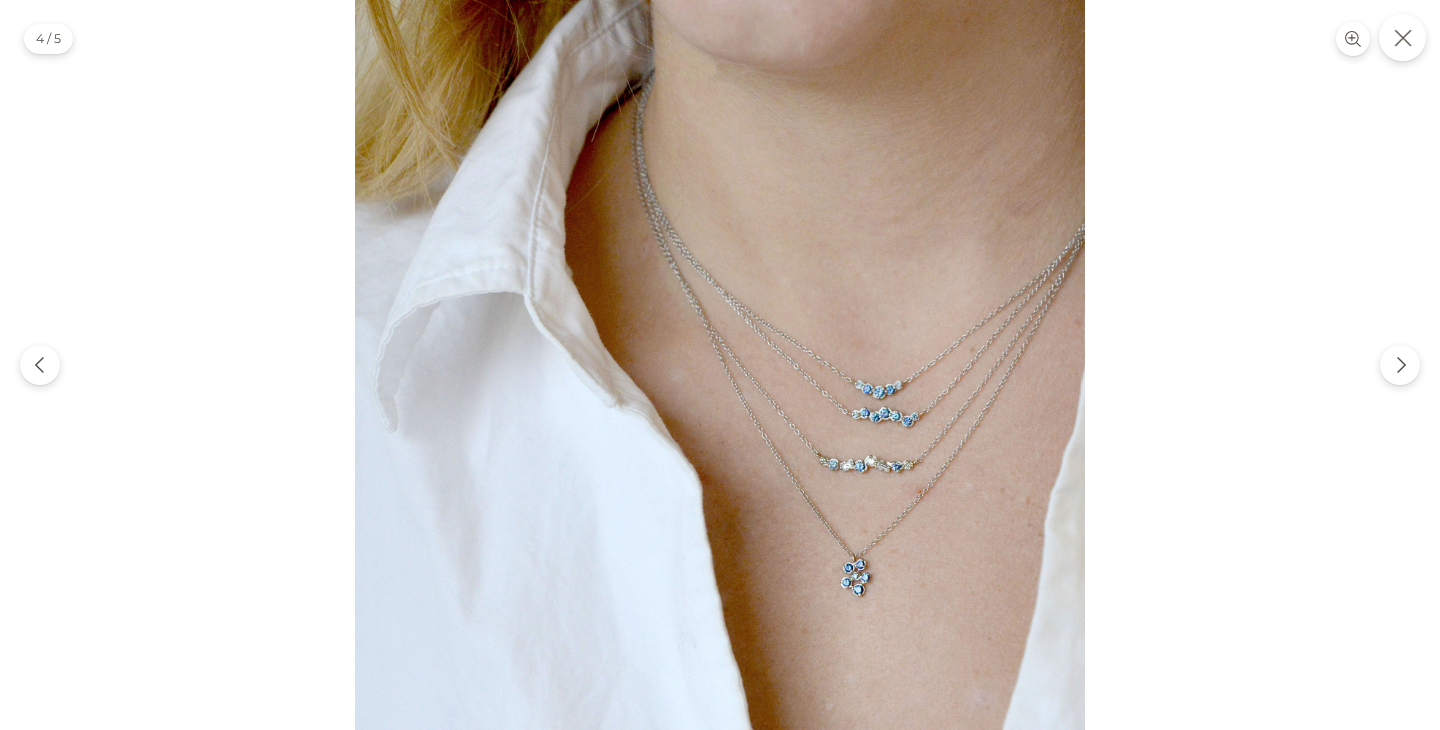 click at bounding box center [1402, 37] 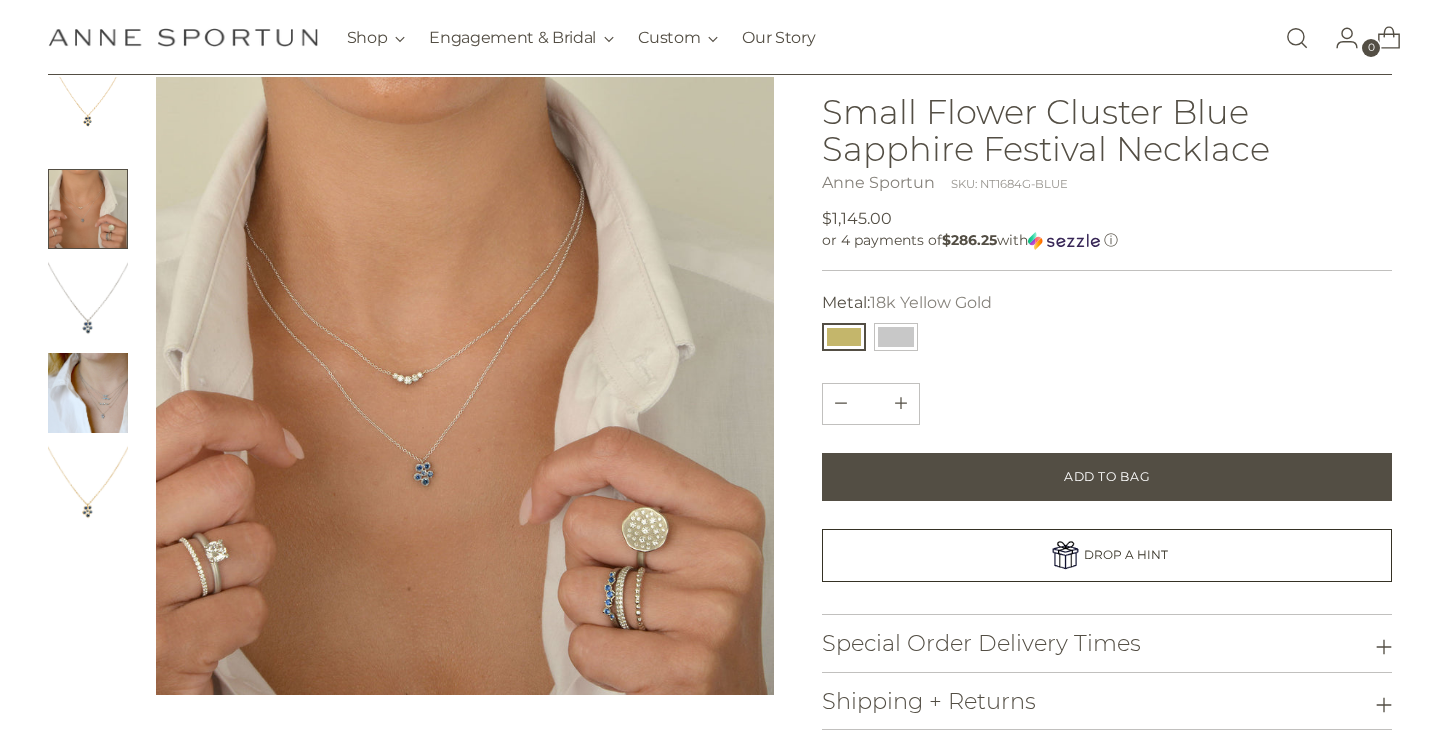 click at bounding box center (88, 117) 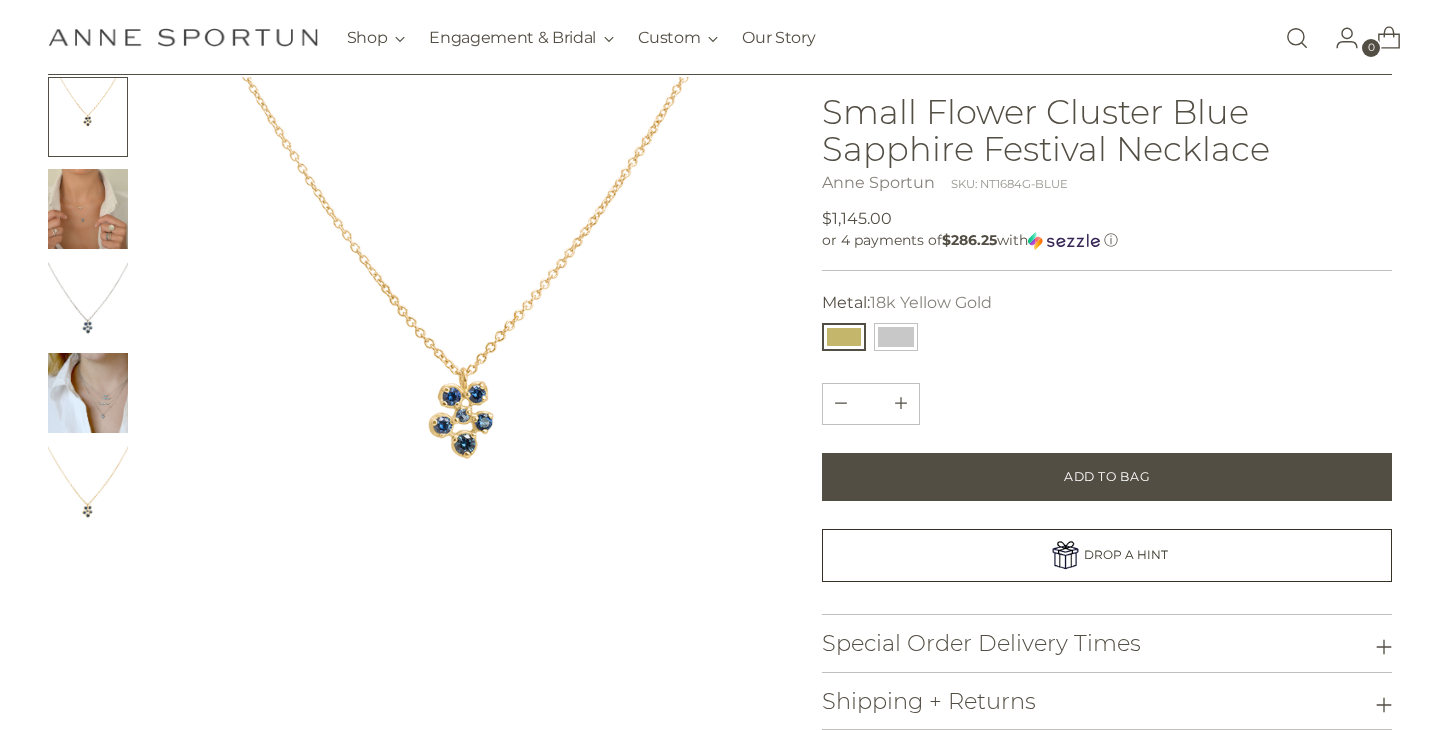 click at bounding box center (88, 209) 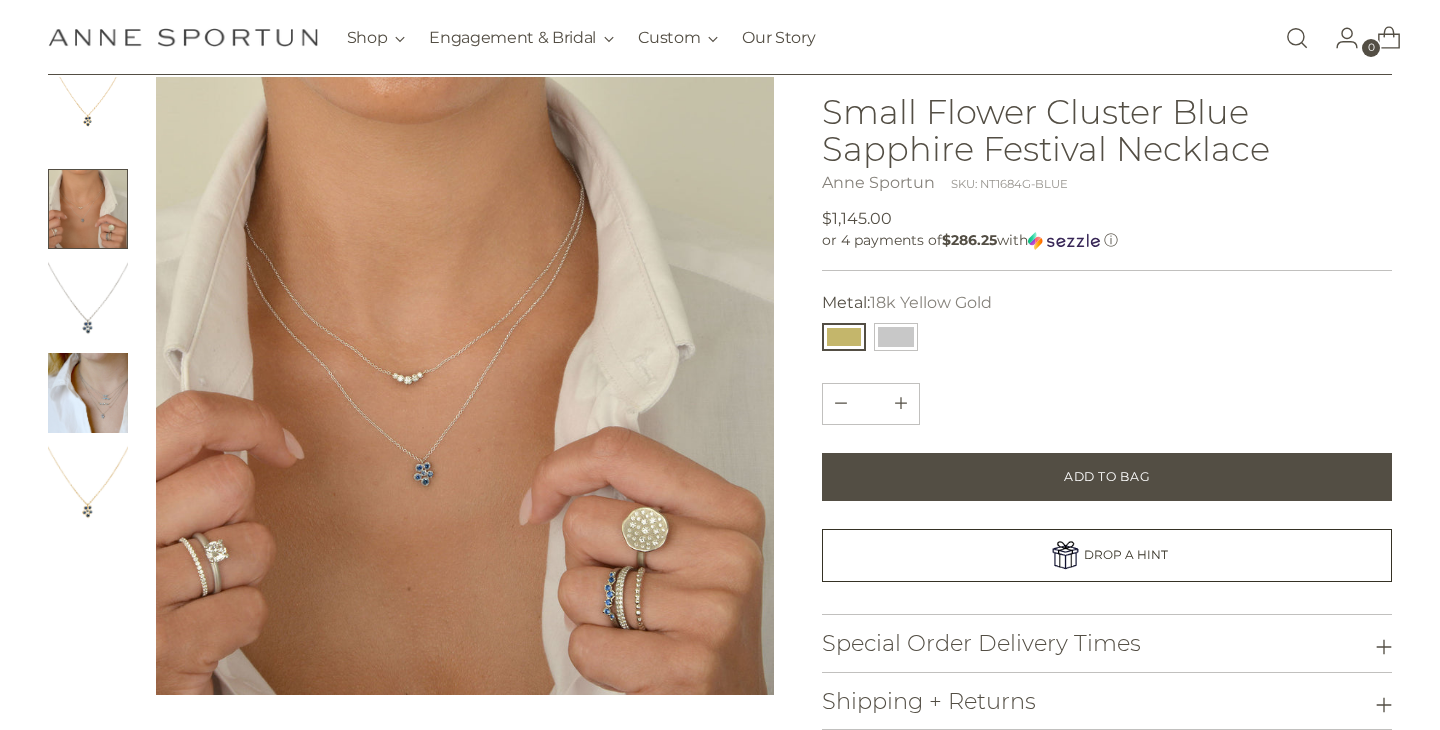 click at bounding box center (88, 393) 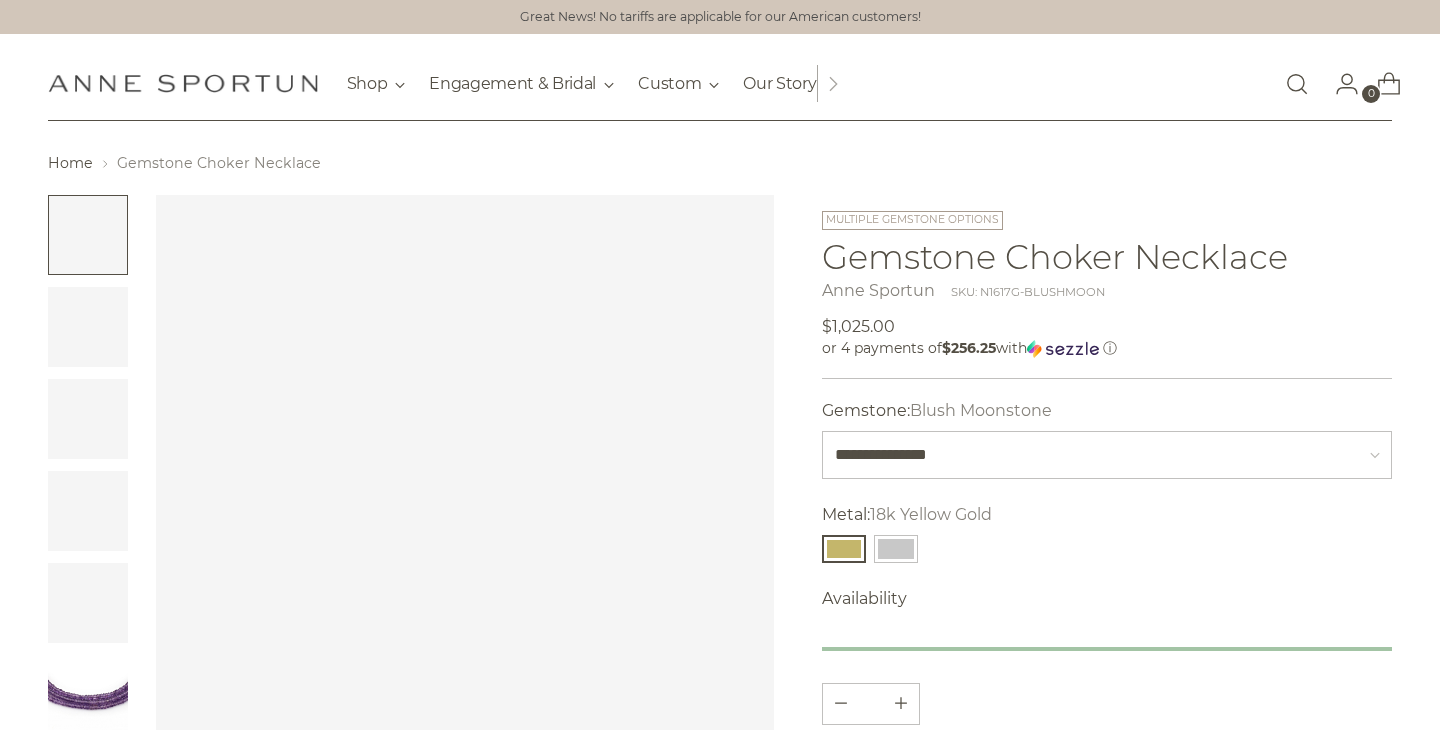 scroll, scrollTop: 0, scrollLeft: 0, axis: both 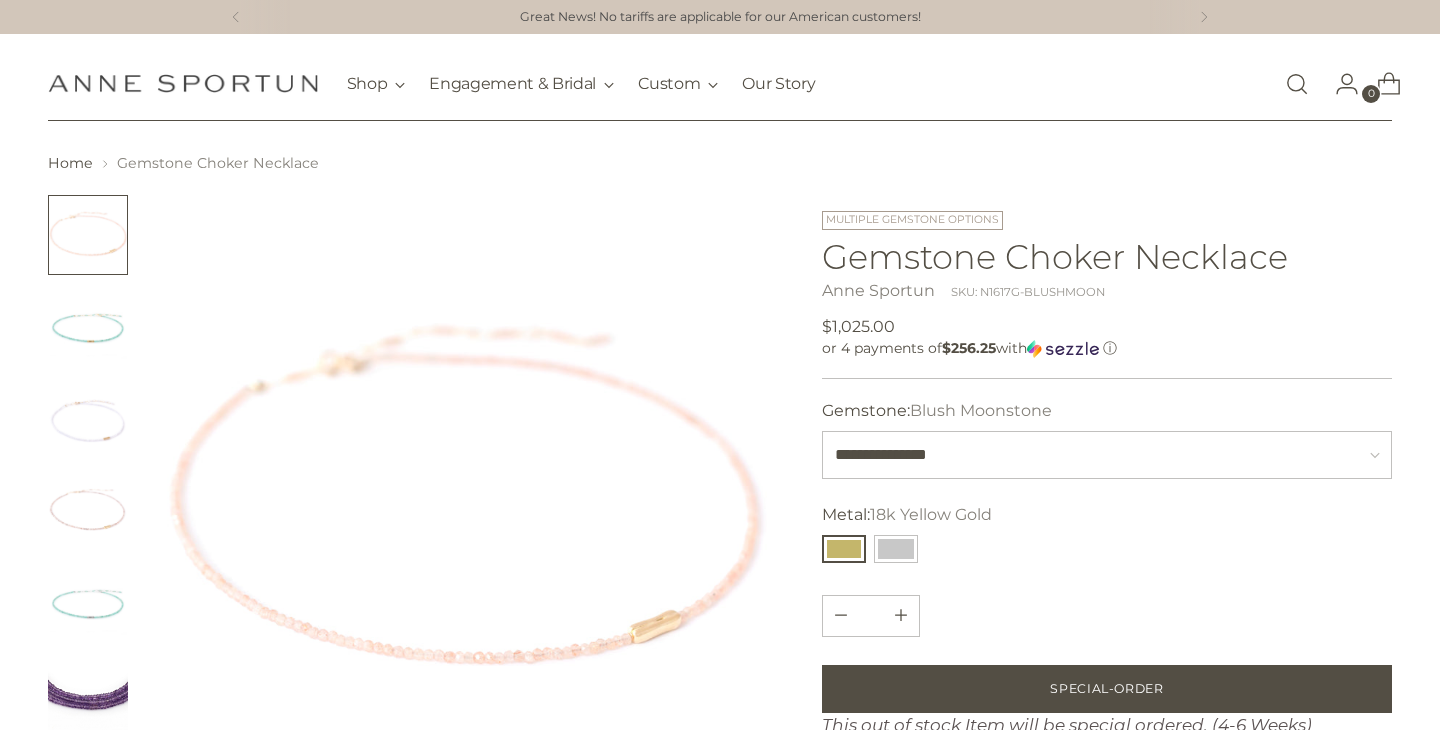 click at bounding box center [88, 327] 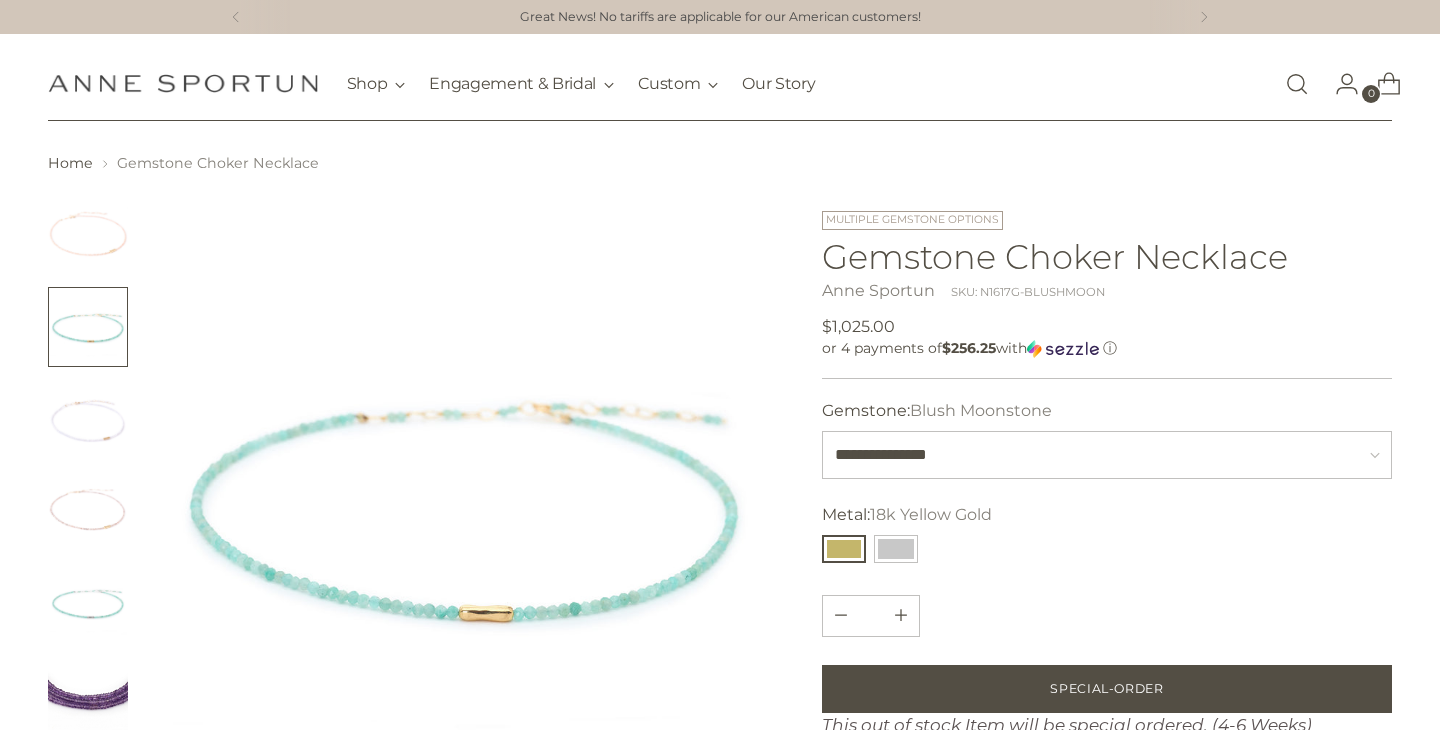 click at bounding box center [88, 419] 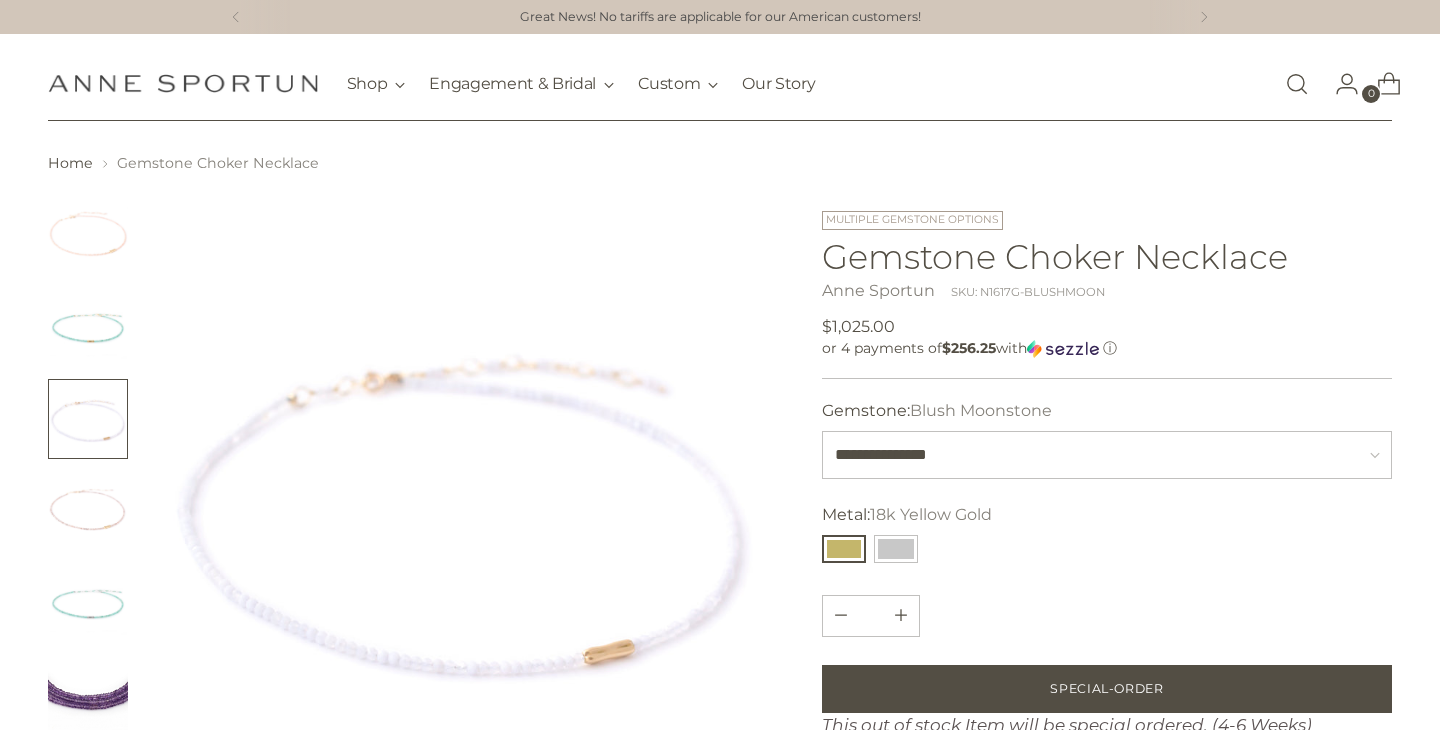 click at bounding box center [88, 511] 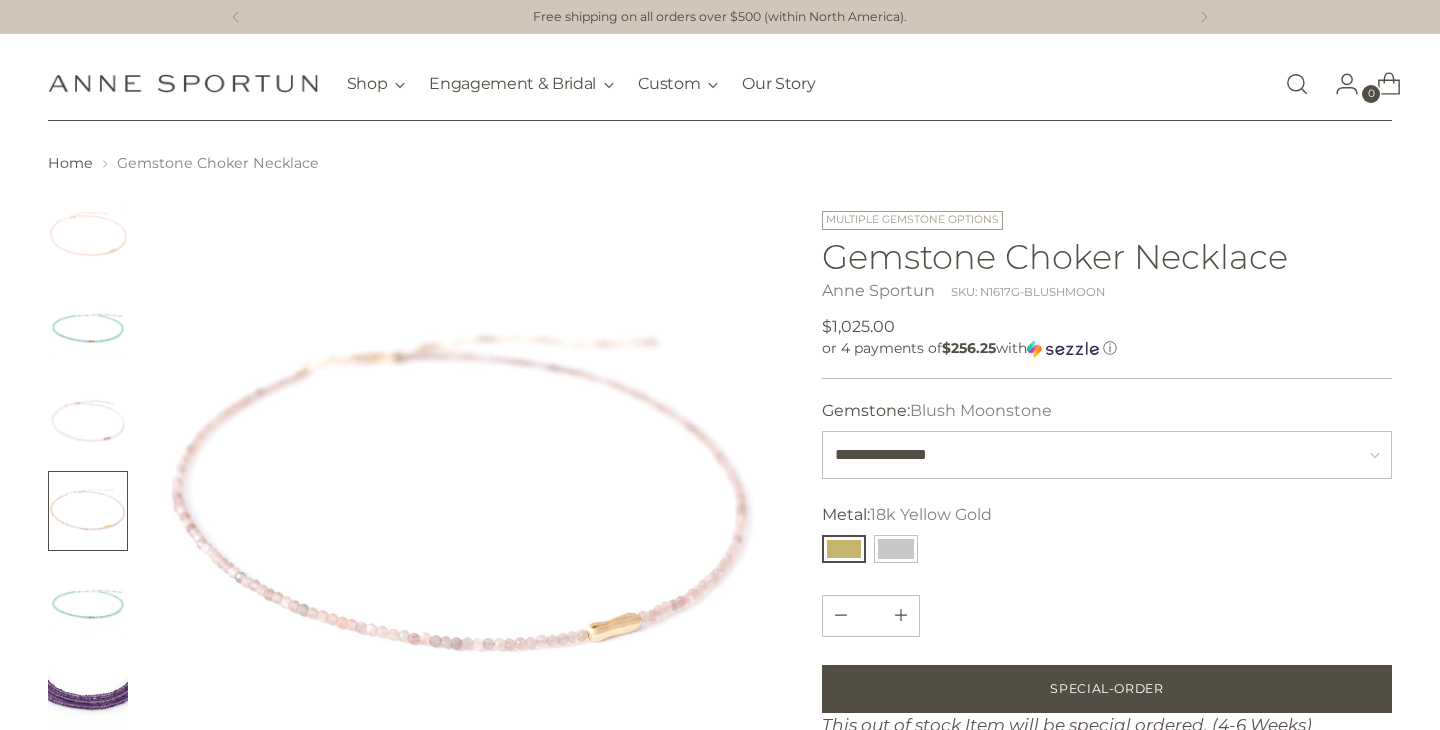 click at bounding box center [88, 603] 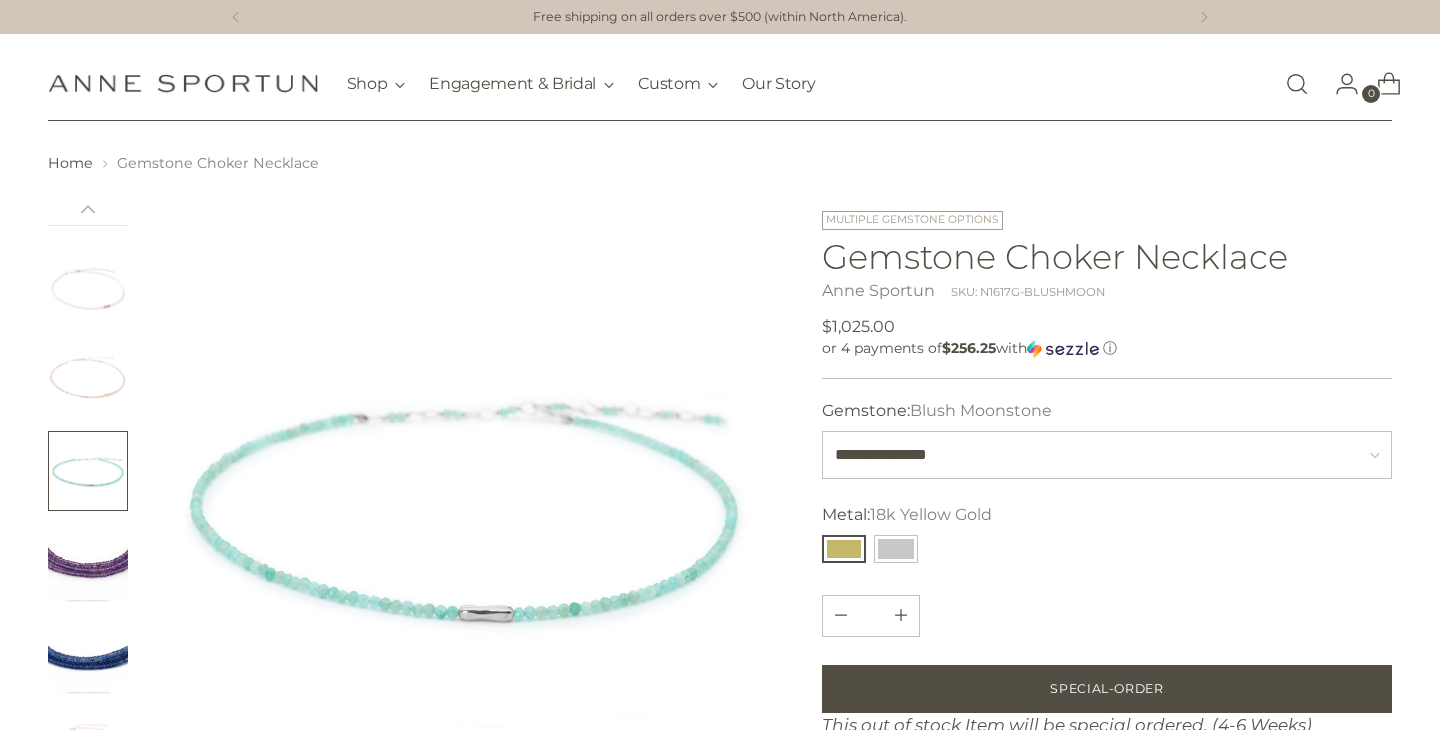 scroll, scrollTop: 144, scrollLeft: 0, axis: vertical 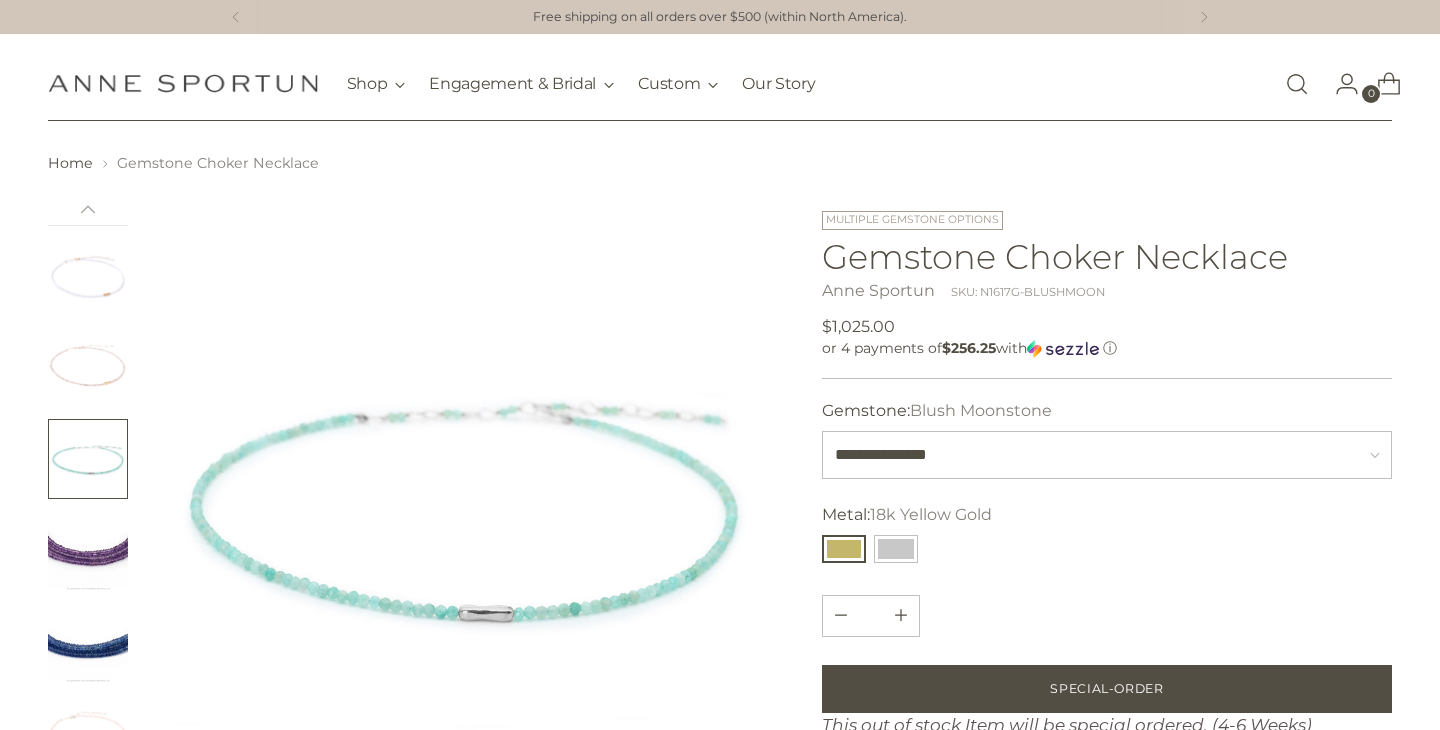 click at bounding box center (88, 551) 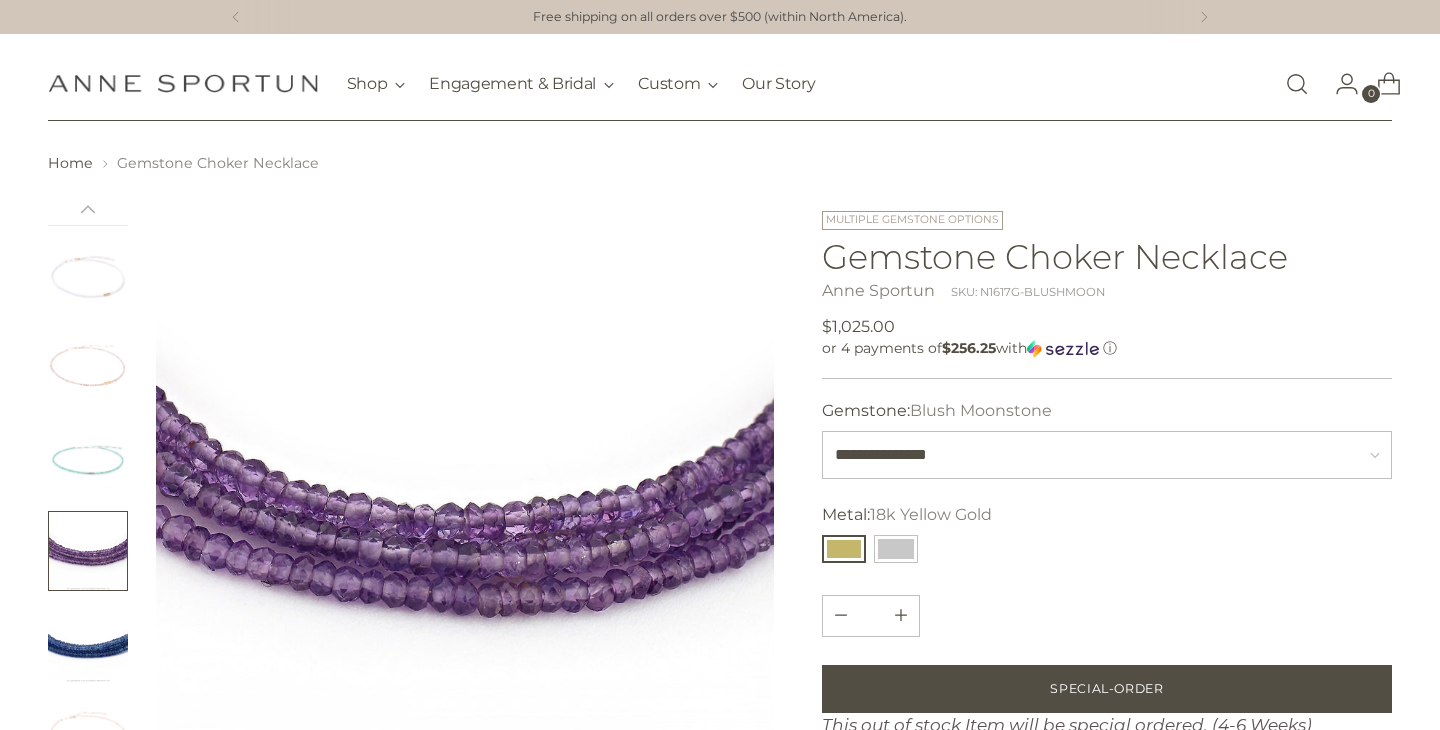 click at bounding box center (88, 643) 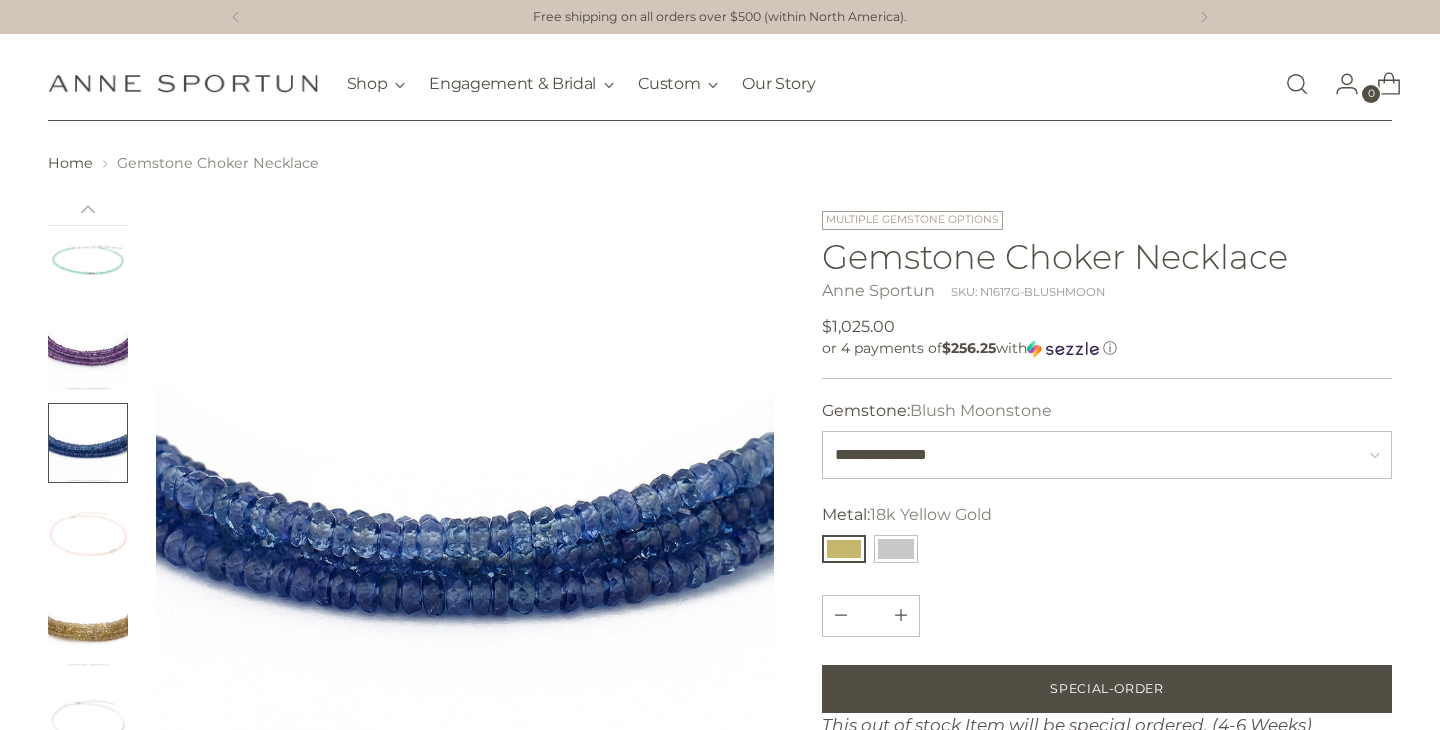 scroll, scrollTop: 370, scrollLeft: 0, axis: vertical 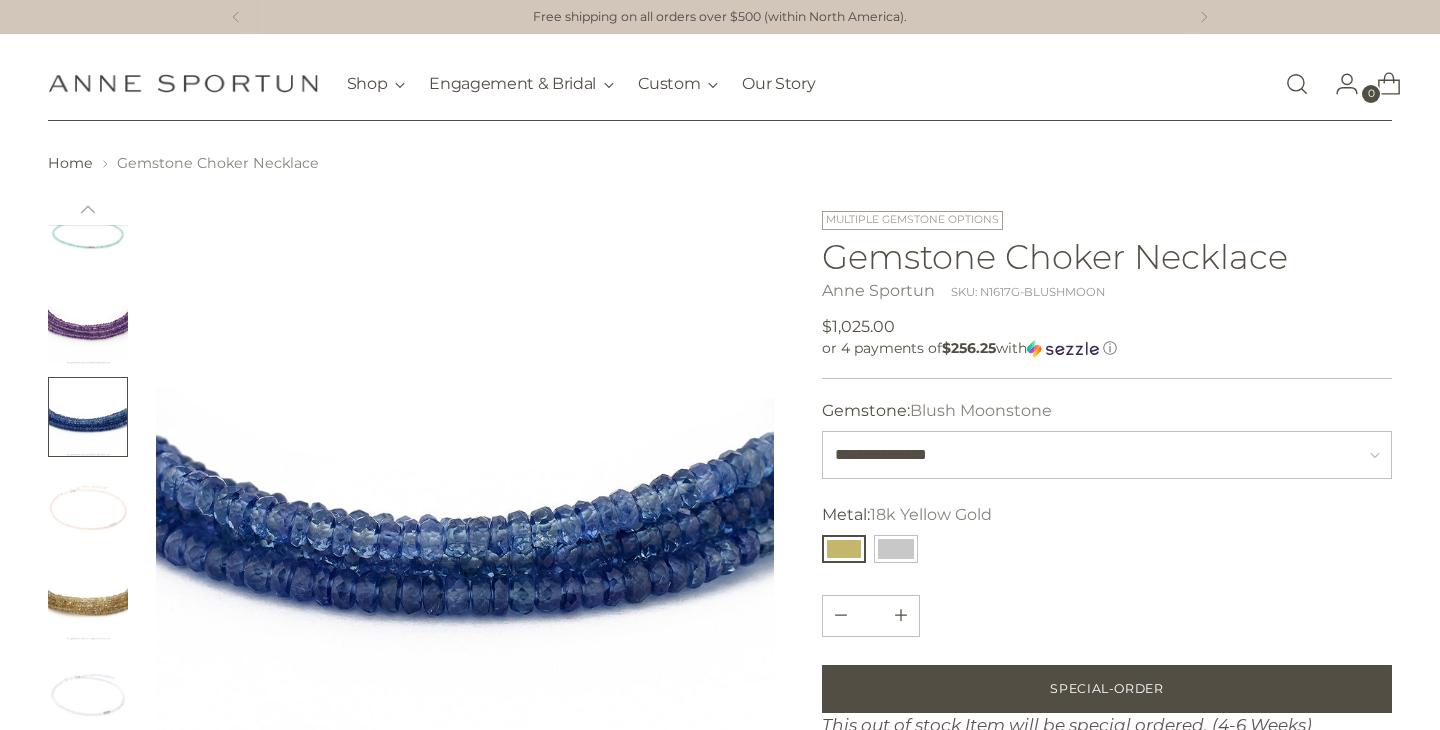 click at bounding box center [88, 509] 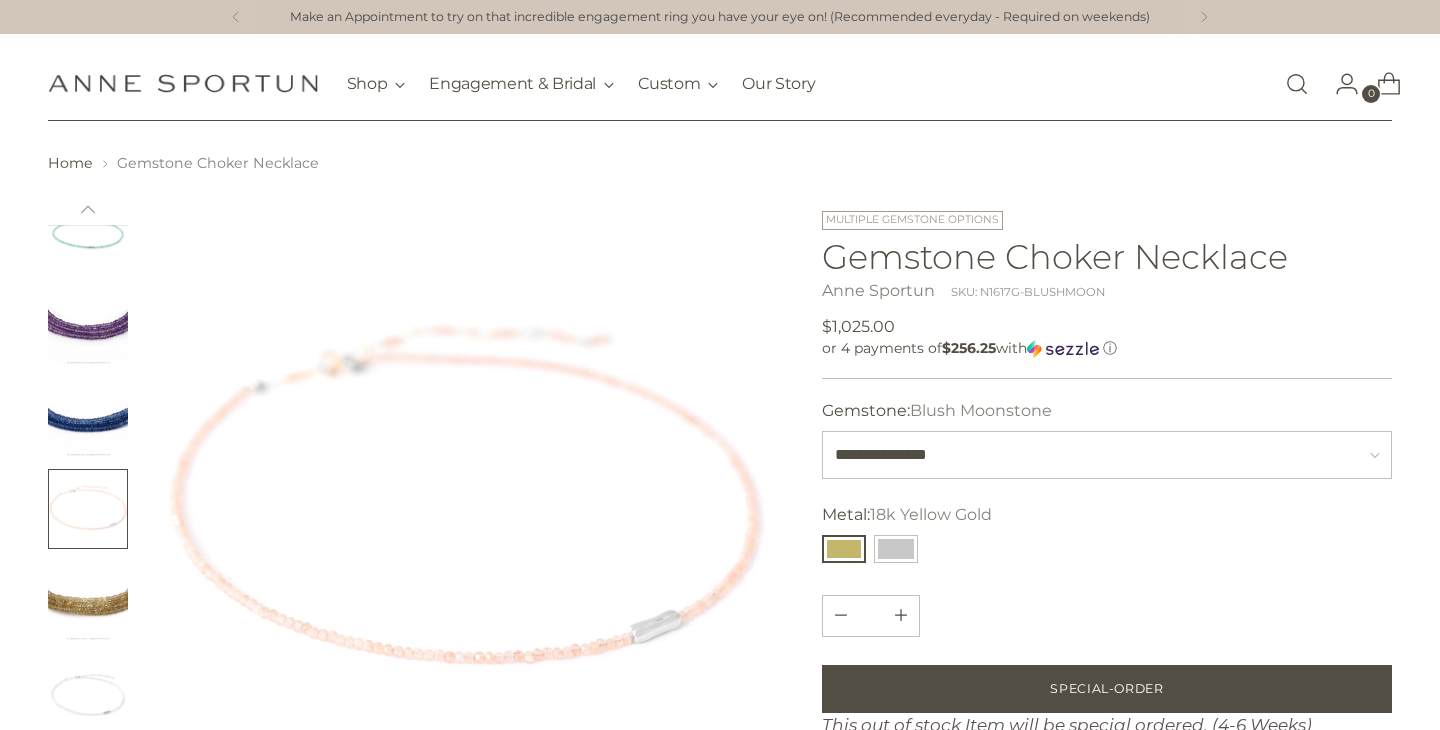 click at bounding box center (88, 601) 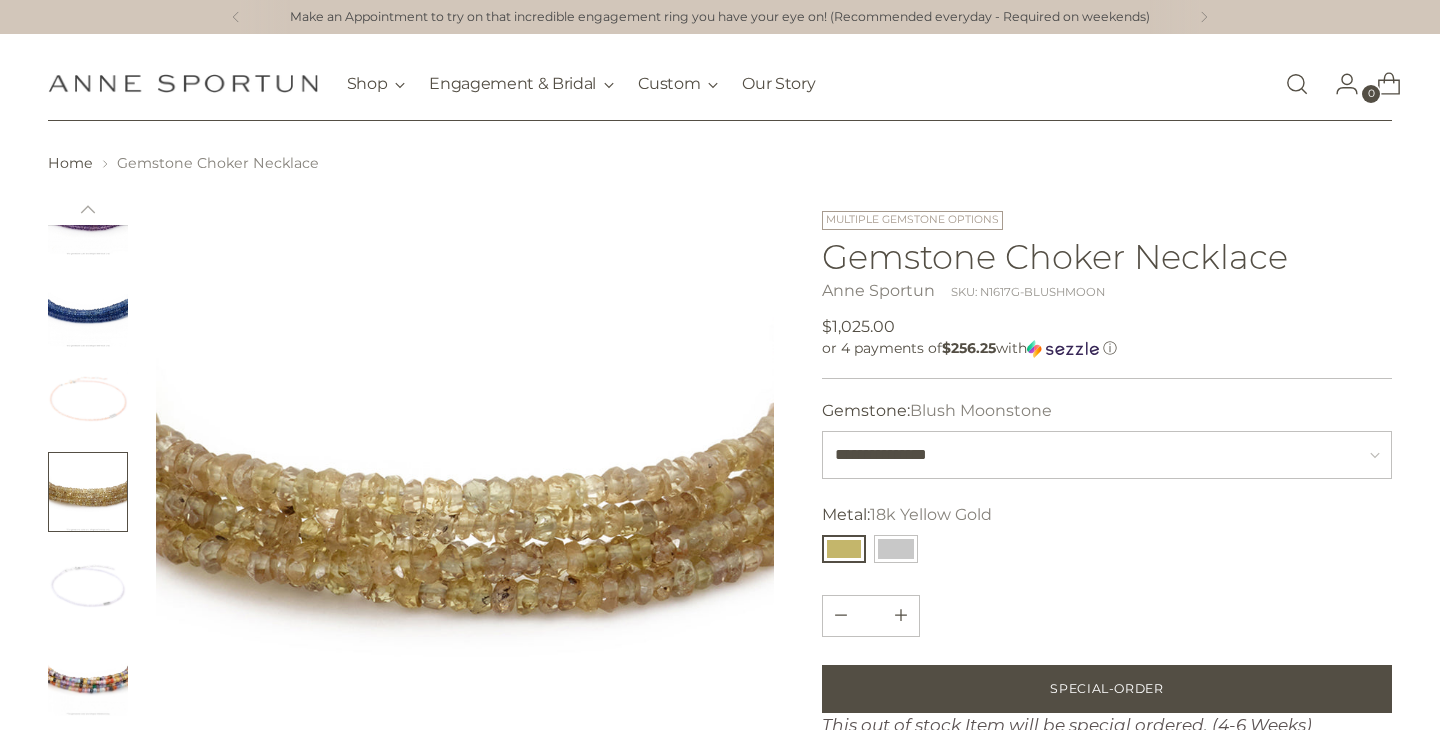 scroll, scrollTop: 507, scrollLeft: 0, axis: vertical 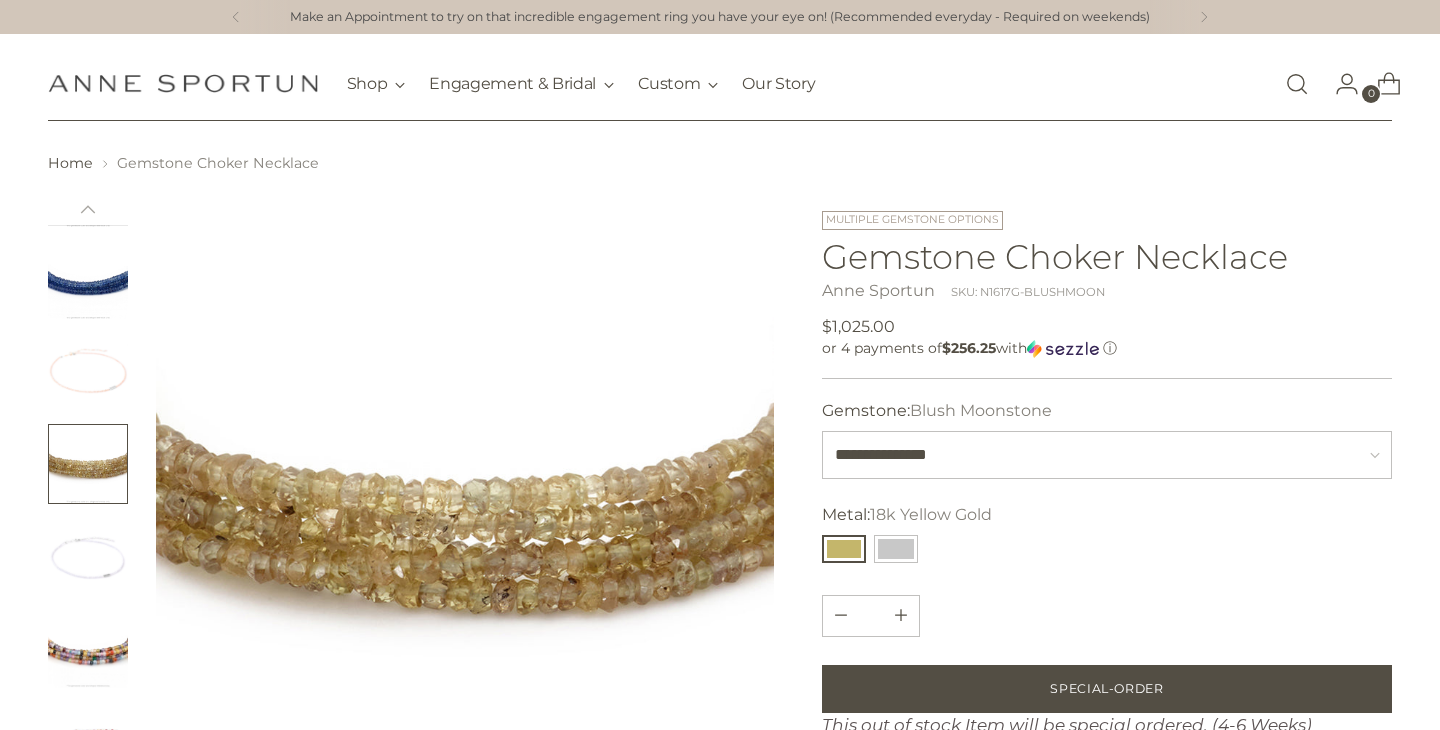 click at bounding box center (88, 556) 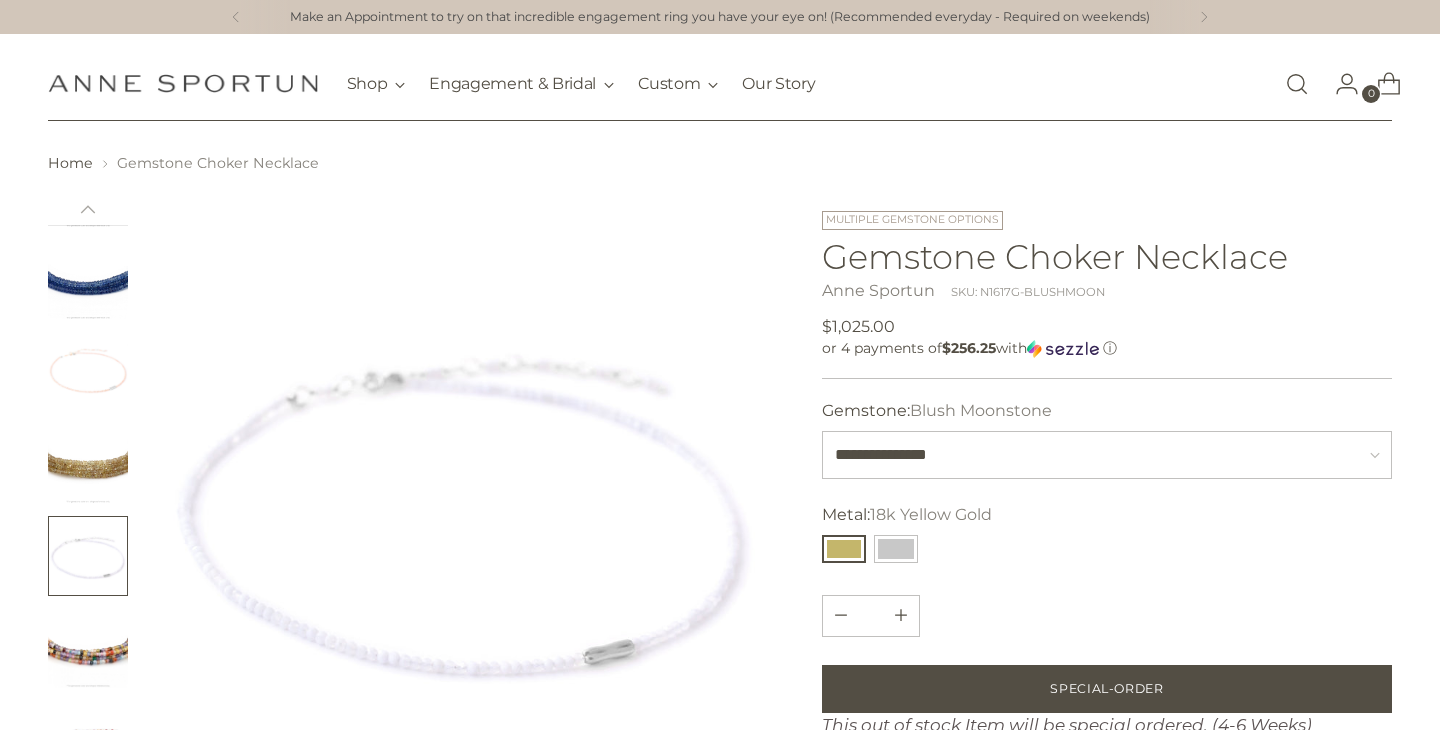 click at bounding box center [88, 648] 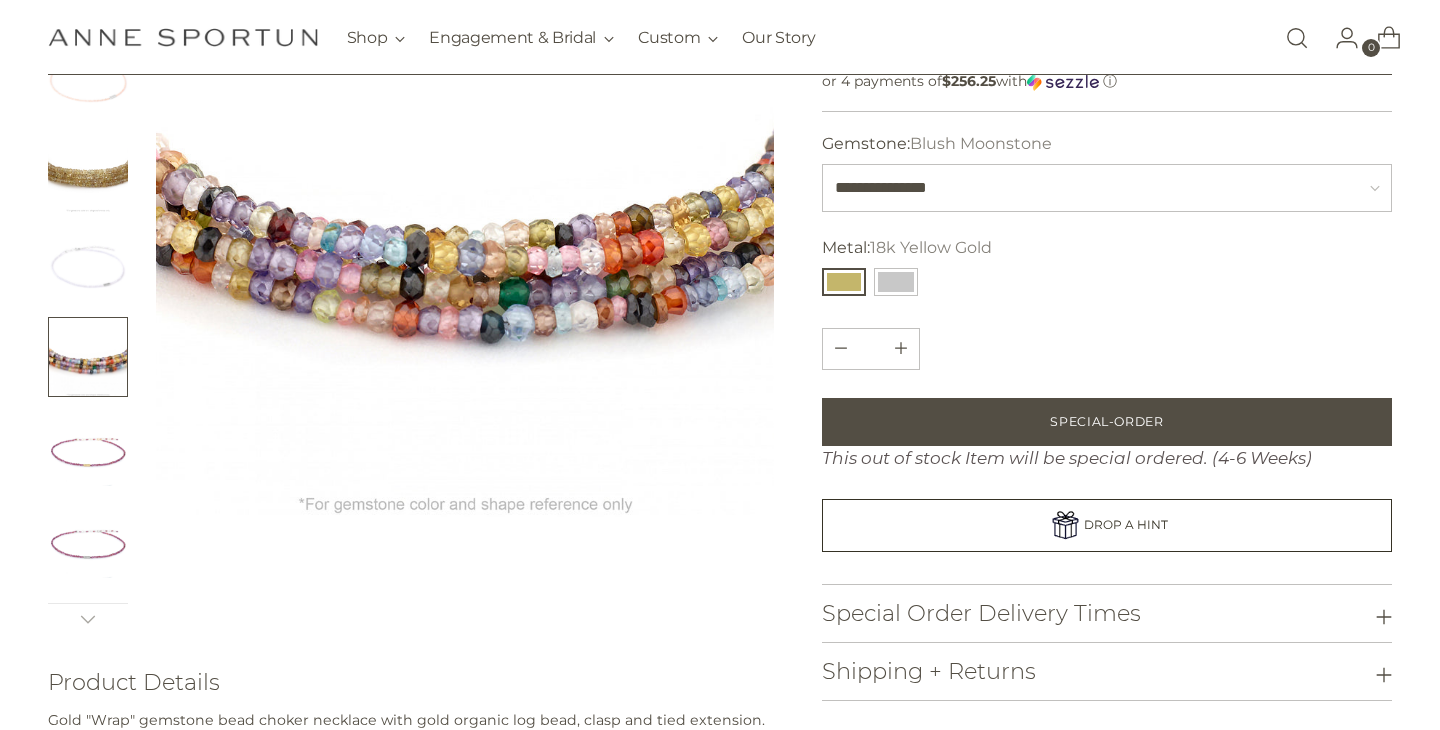 scroll, scrollTop: 220, scrollLeft: 0, axis: vertical 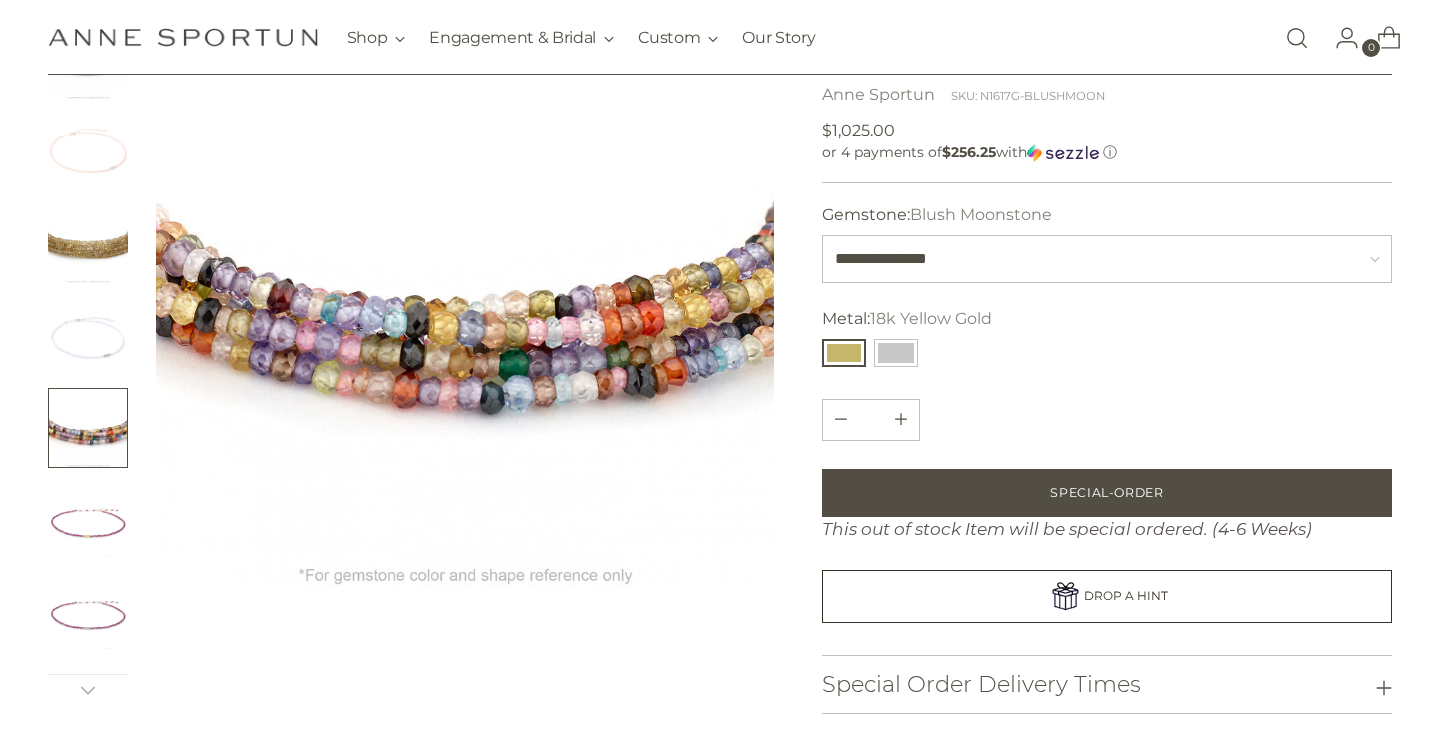 click at bounding box center [88, 520] 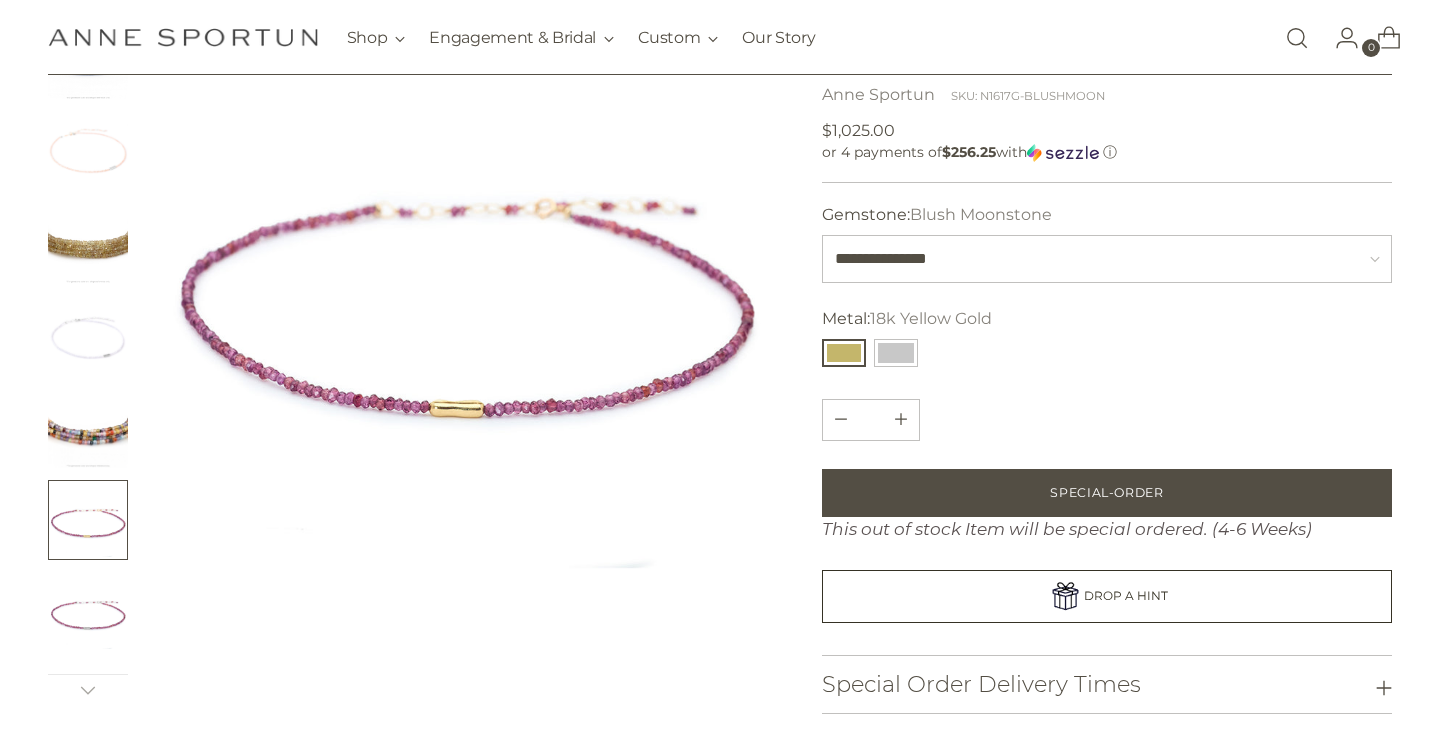 click at bounding box center [88, 612] 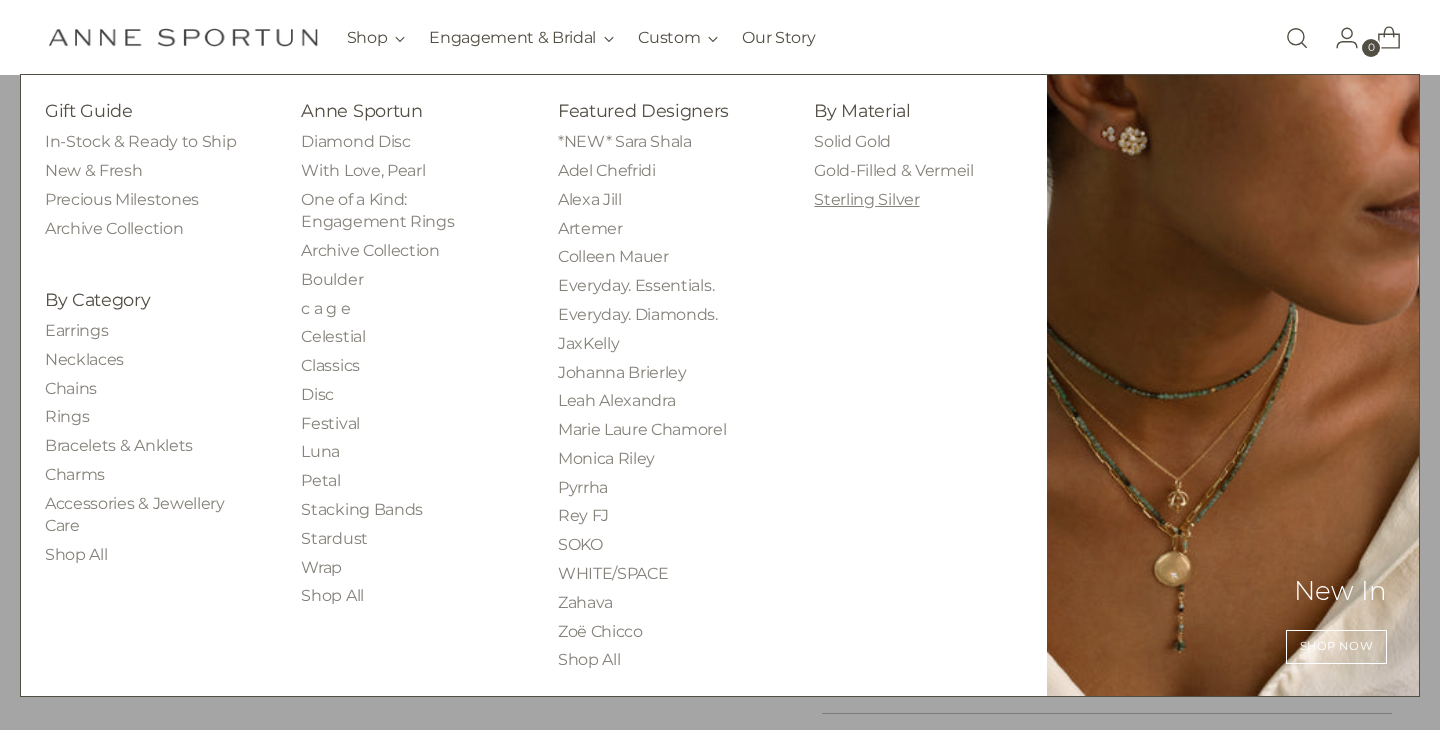 click on "Sterling Silver" at bounding box center (866, 199) 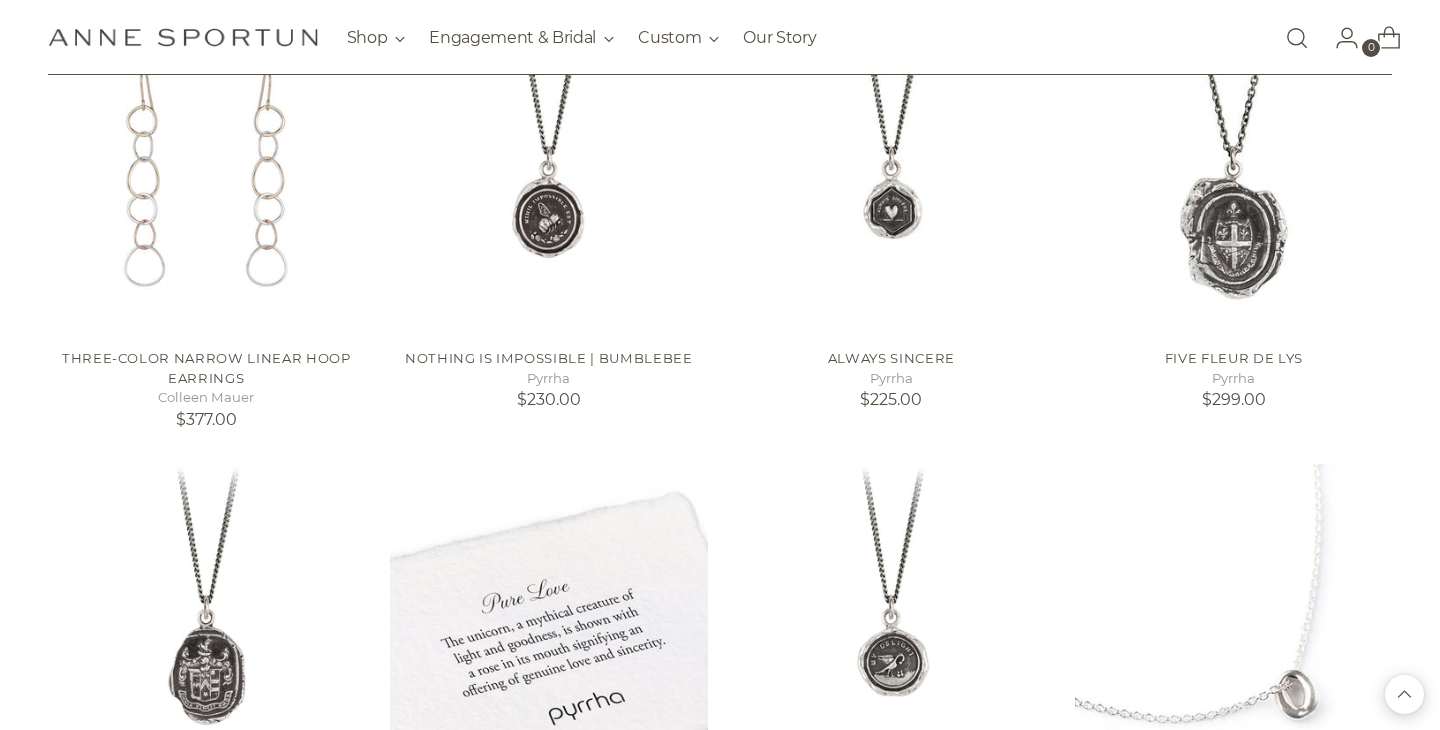 scroll, scrollTop: 1891, scrollLeft: 0, axis: vertical 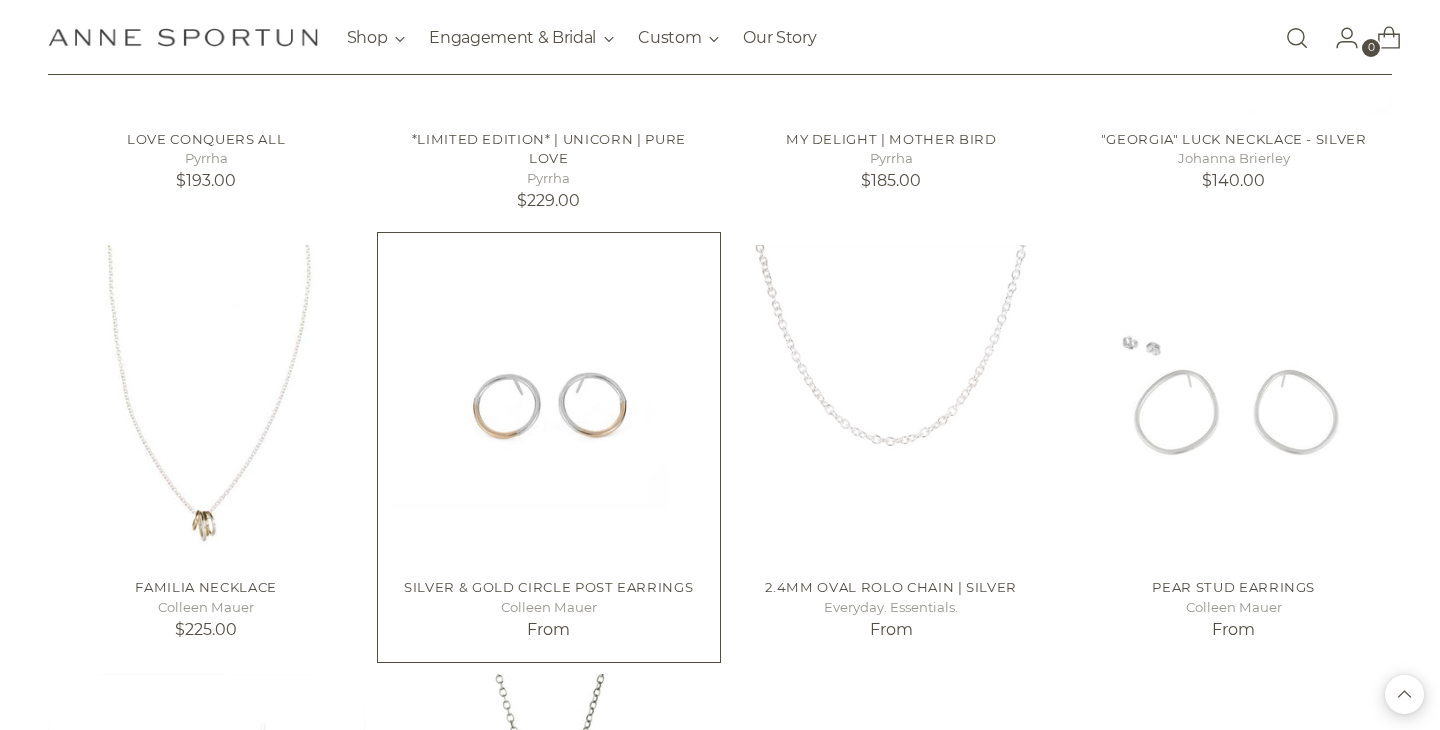click on "Silver & Gold Circle Post Earrings" at bounding box center (548, 587) 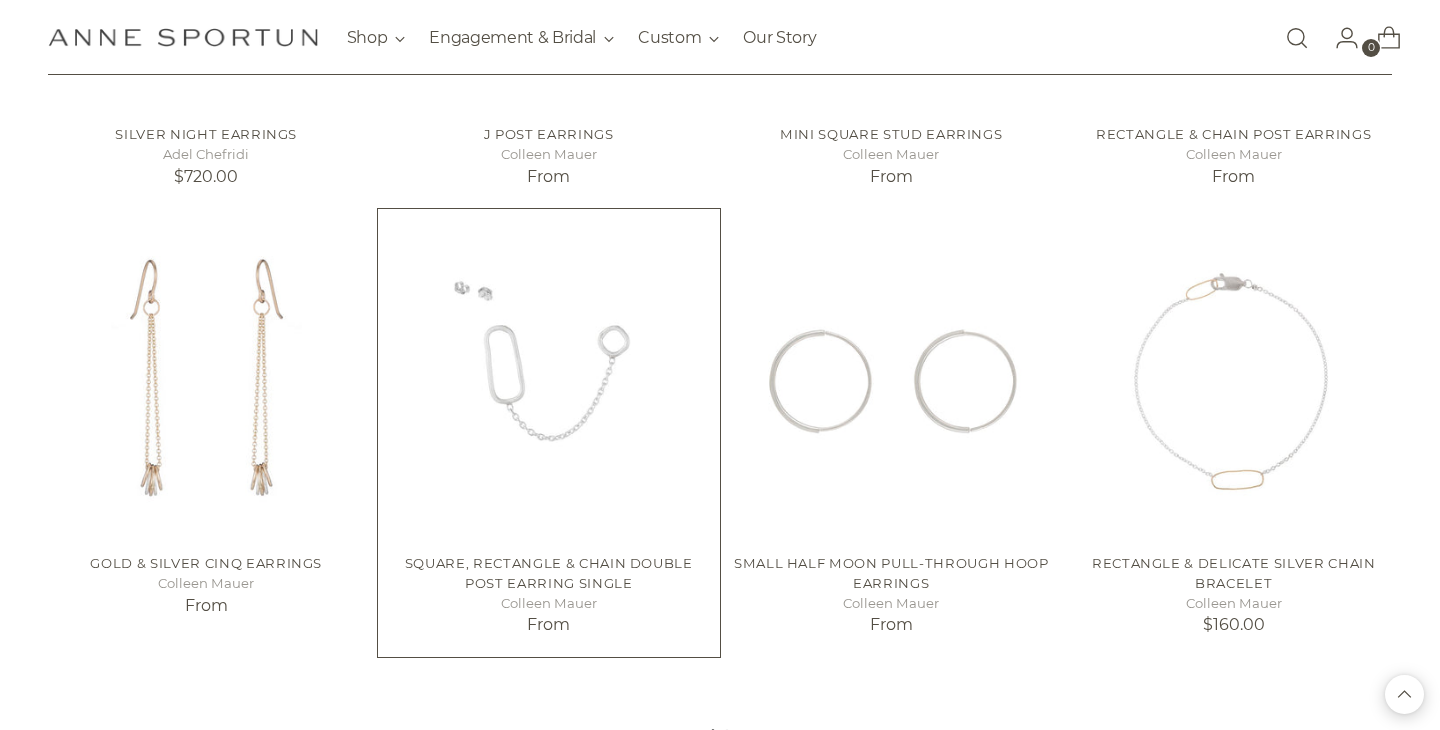 scroll, scrollTop: 3399, scrollLeft: 0, axis: vertical 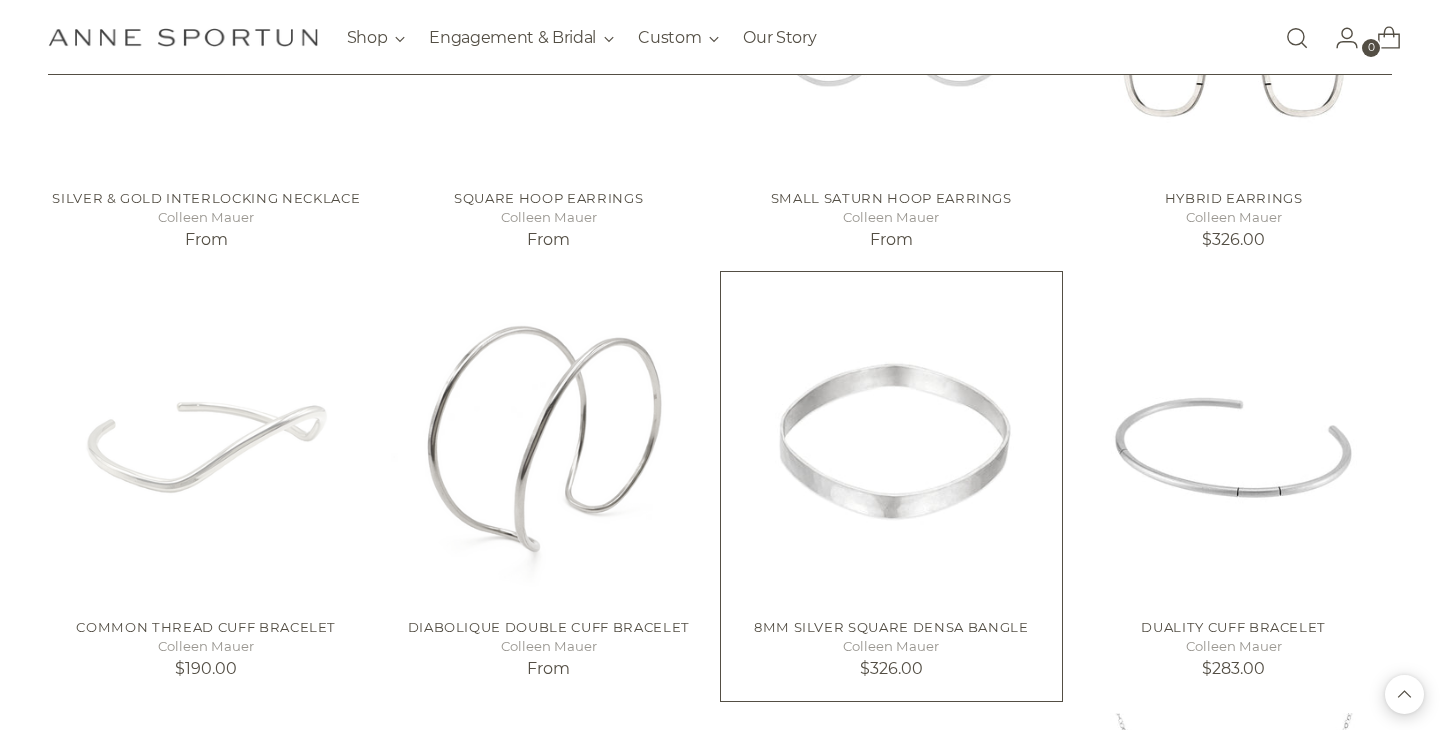 click at bounding box center [0, 0] 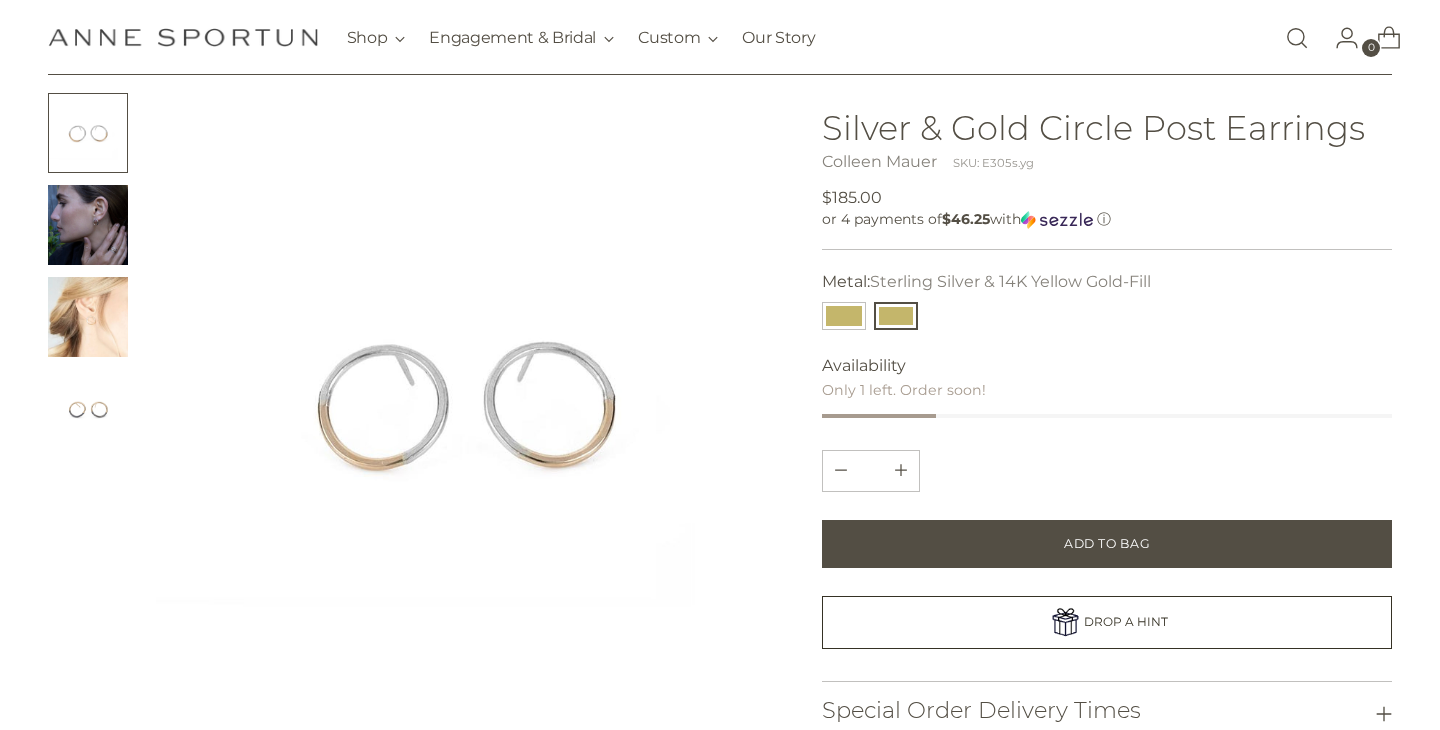 scroll, scrollTop: 104, scrollLeft: 0, axis: vertical 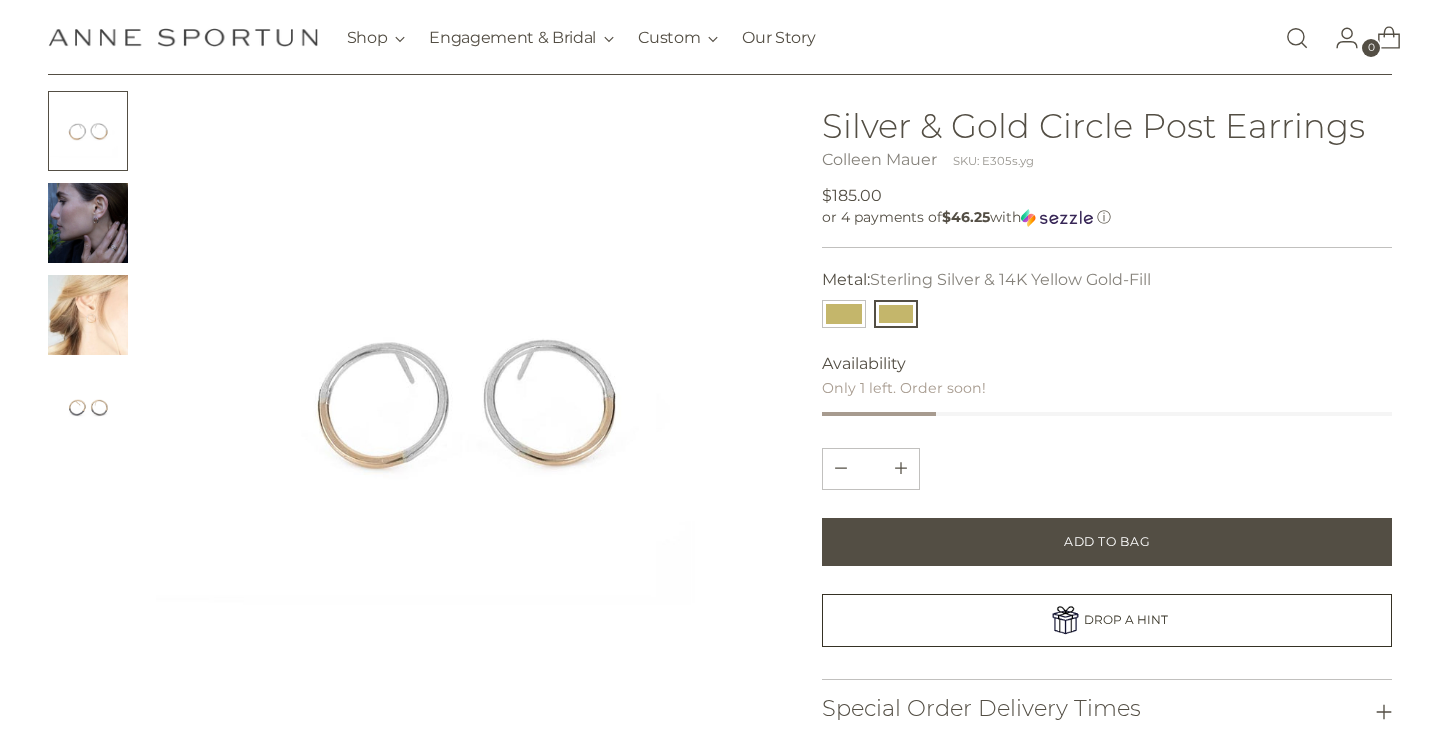 click at bounding box center [88, 315] 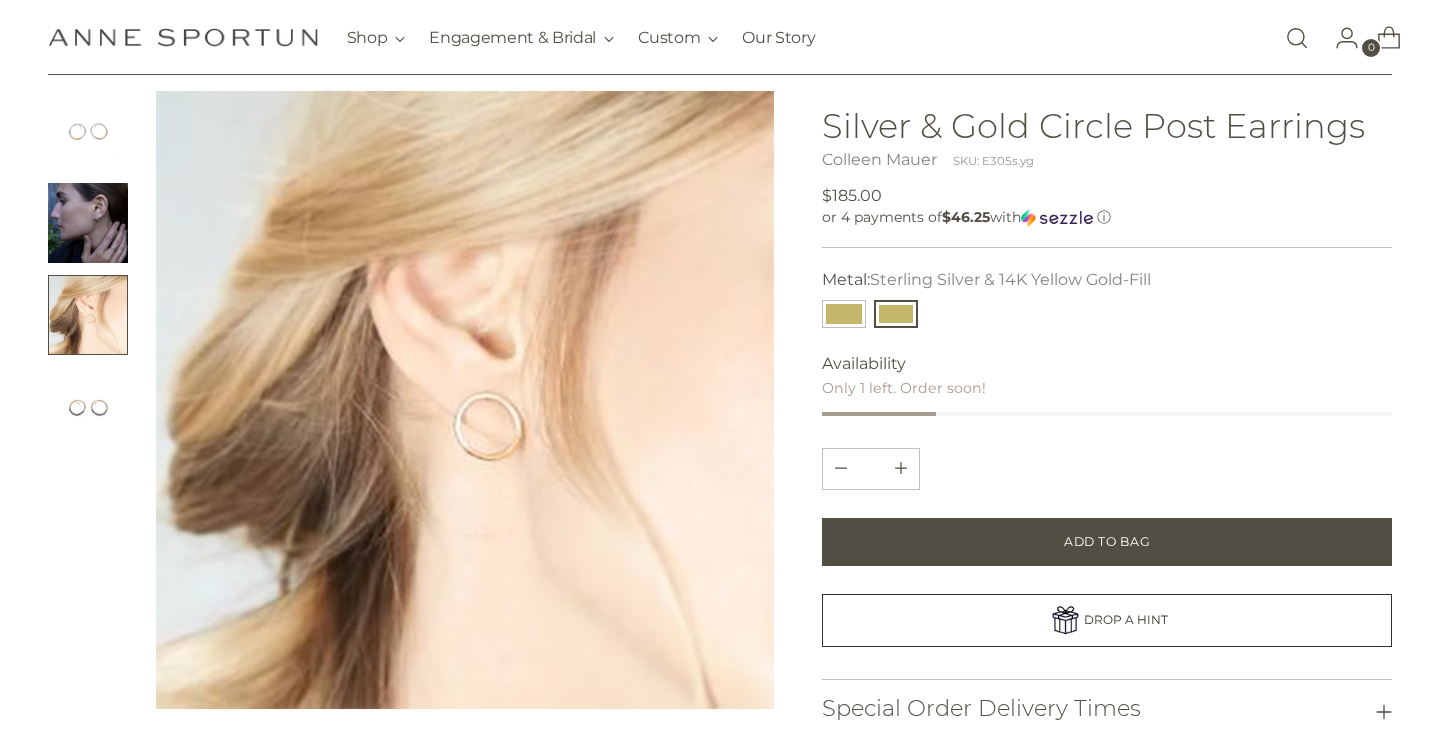 click at bounding box center [88, 223] 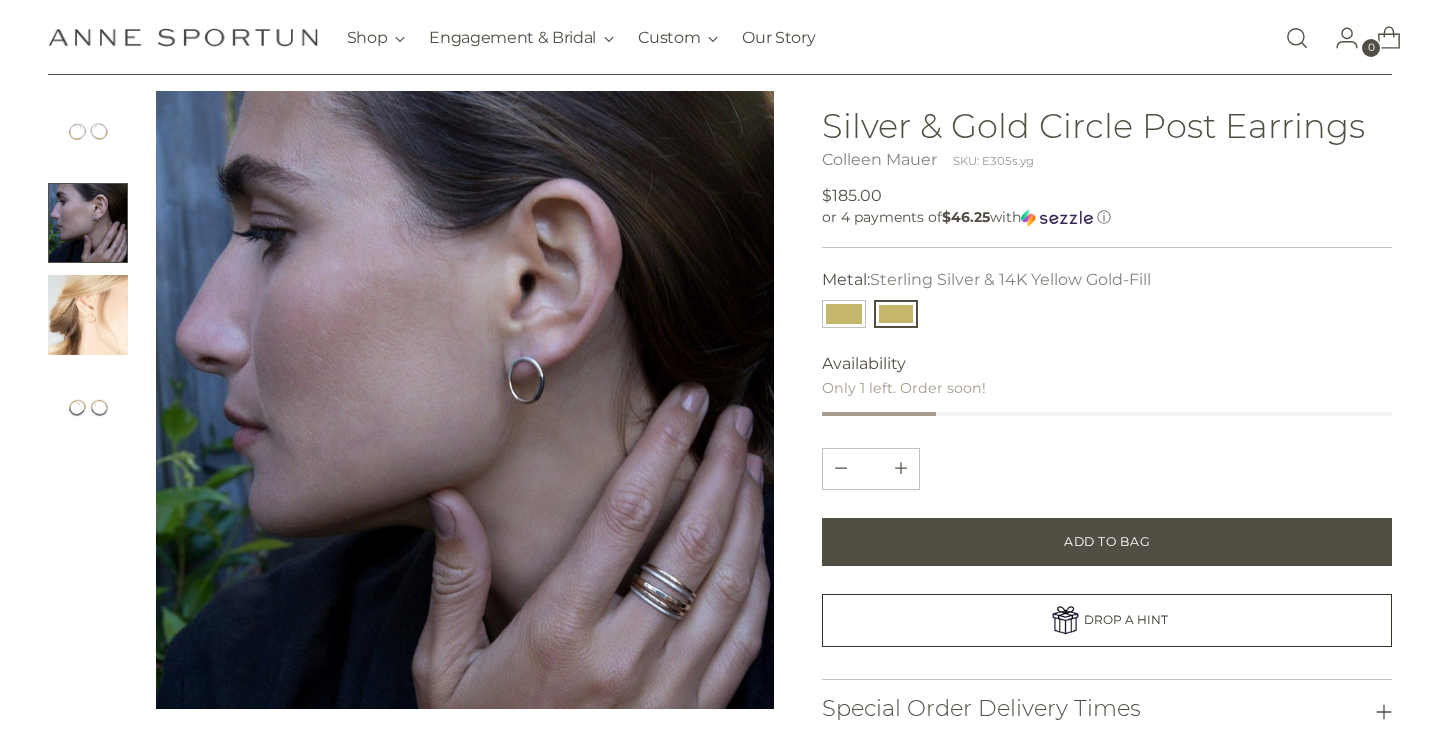 click at bounding box center (0, 0) 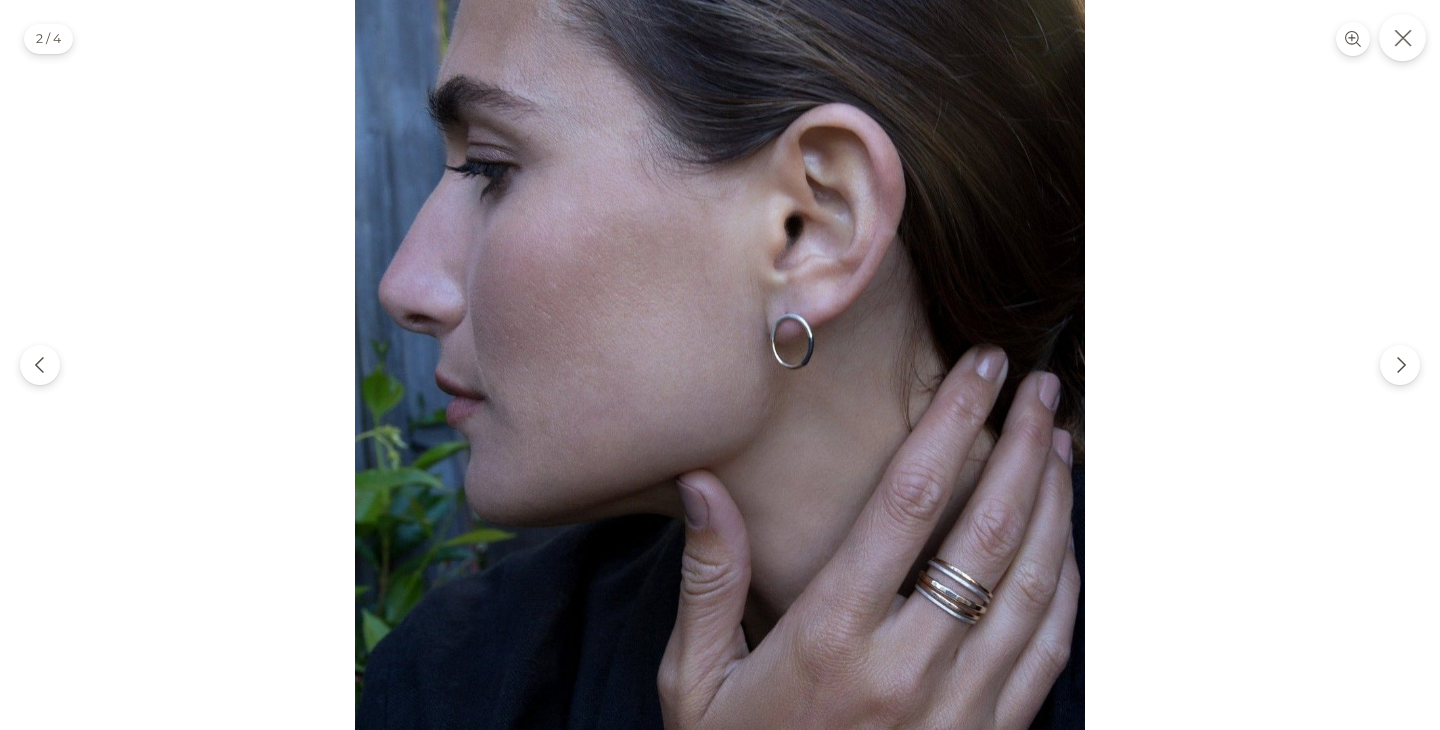 click at bounding box center [1402, 37] 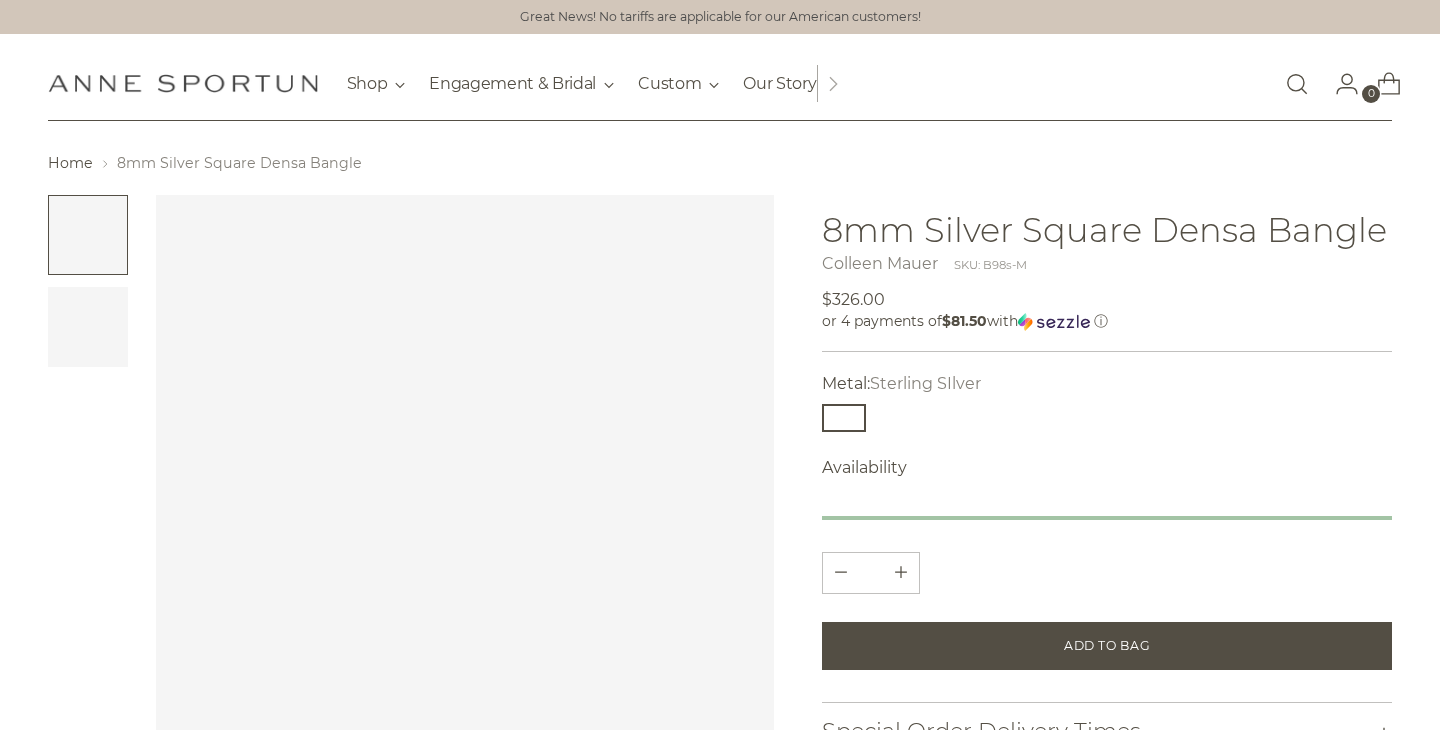 scroll, scrollTop: 0, scrollLeft: 0, axis: both 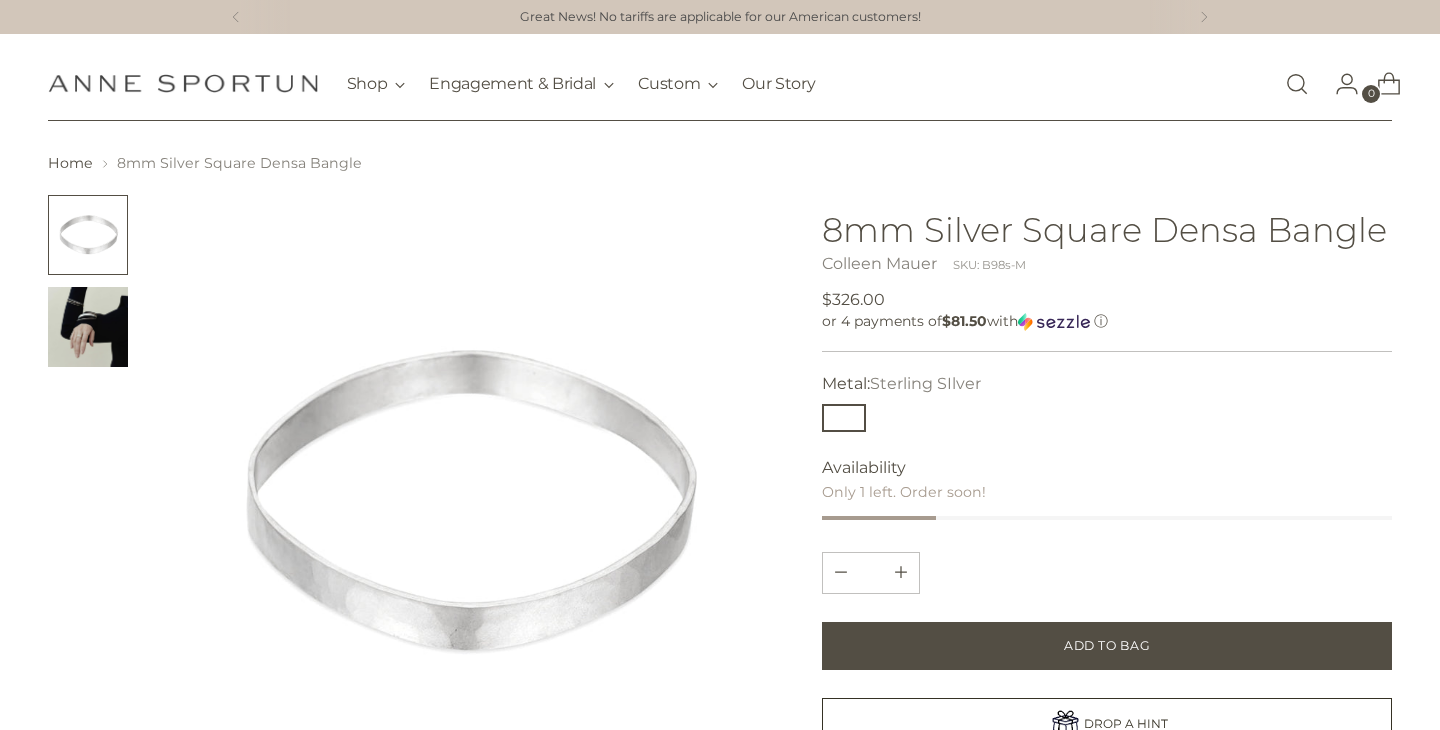 click on "Colleen Mauer" at bounding box center [879, 263] 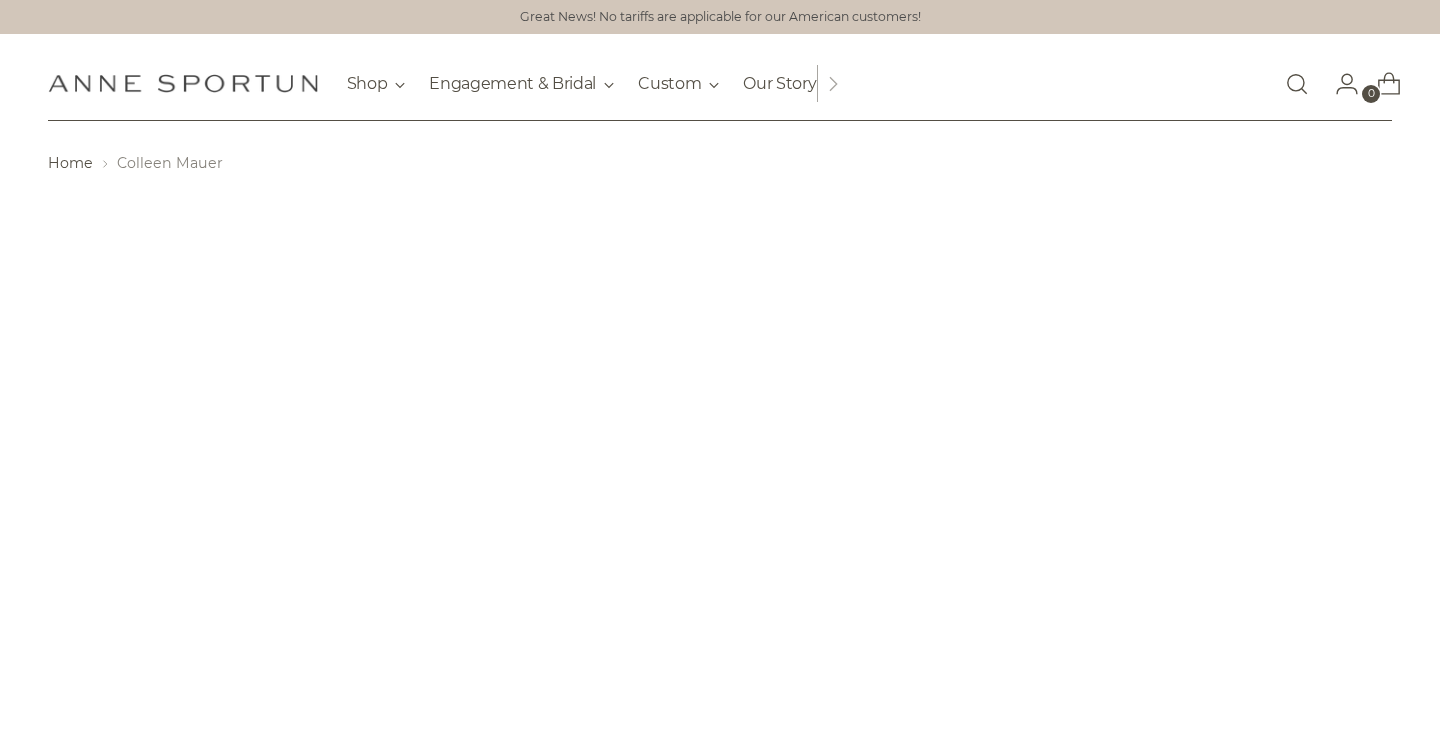 scroll, scrollTop: 0, scrollLeft: 0, axis: both 